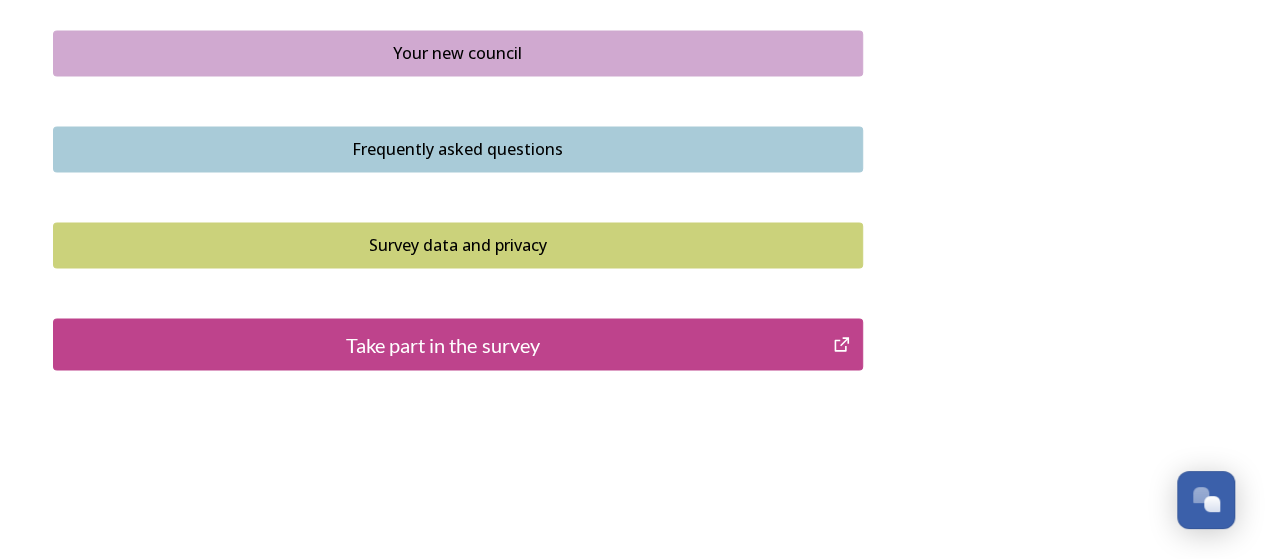 scroll, scrollTop: 1587, scrollLeft: 0, axis: vertical 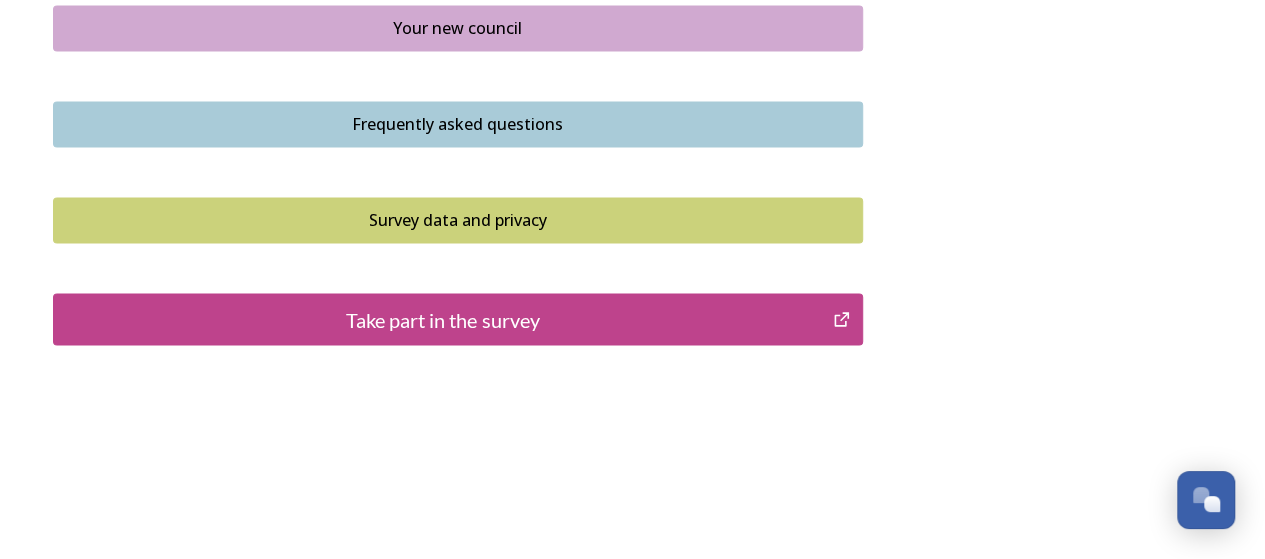 click on "Take part in the survey" at bounding box center [443, 319] 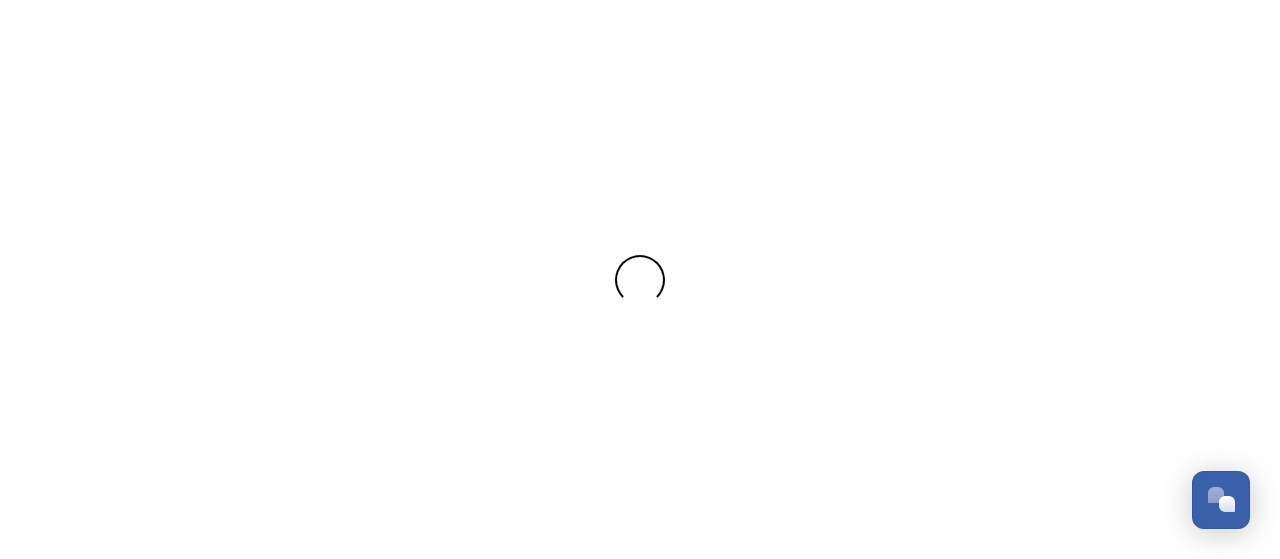 scroll, scrollTop: 0, scrollLeft: 0, axis: both 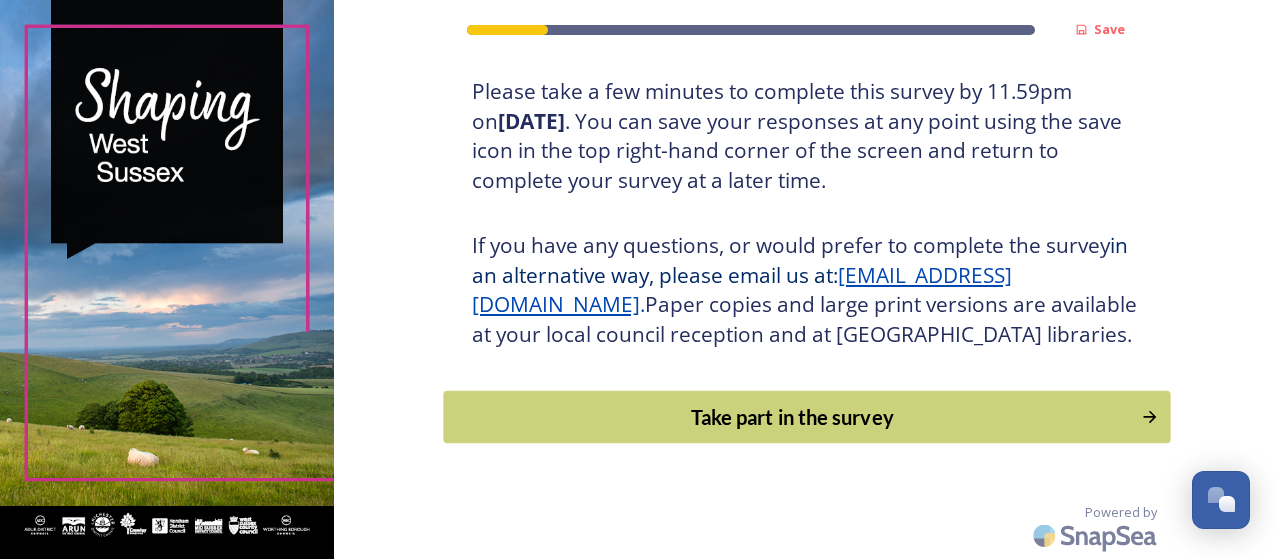 click on "Take part in the survey" at bounding box center [793, 417] 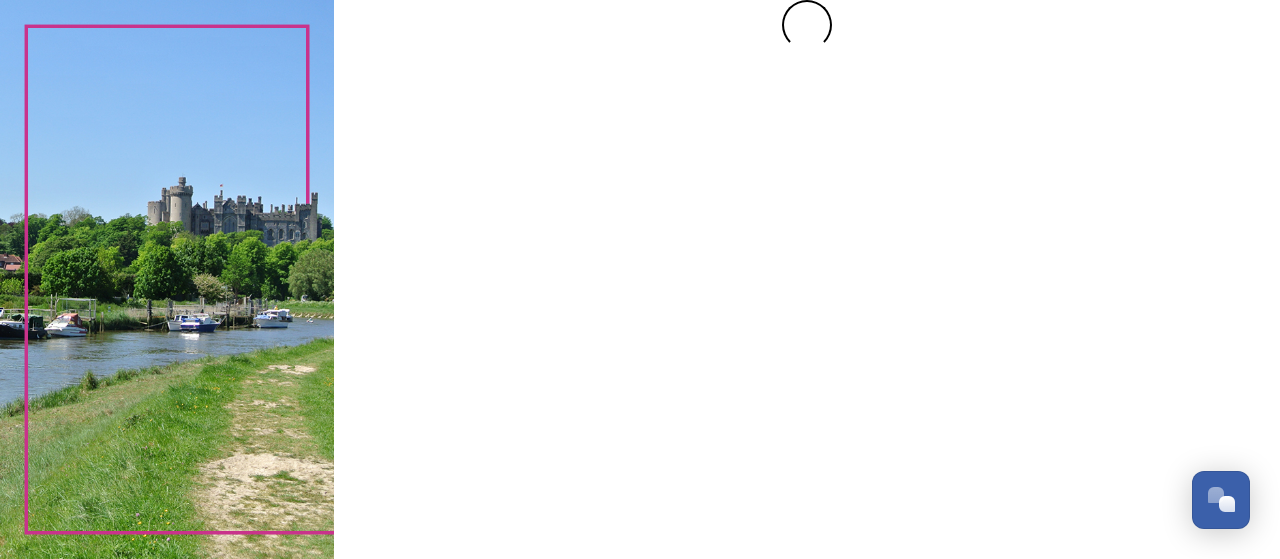 scroll, scrollTop: 0, scrollLeft: 0, axis: both 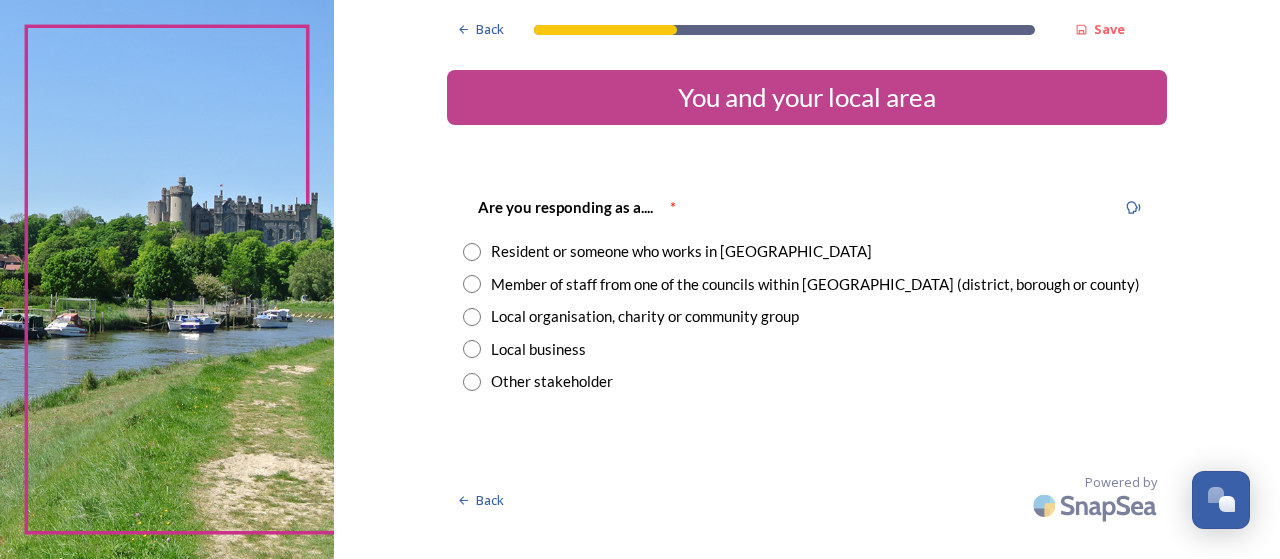 click at bounding box center (472, 252) 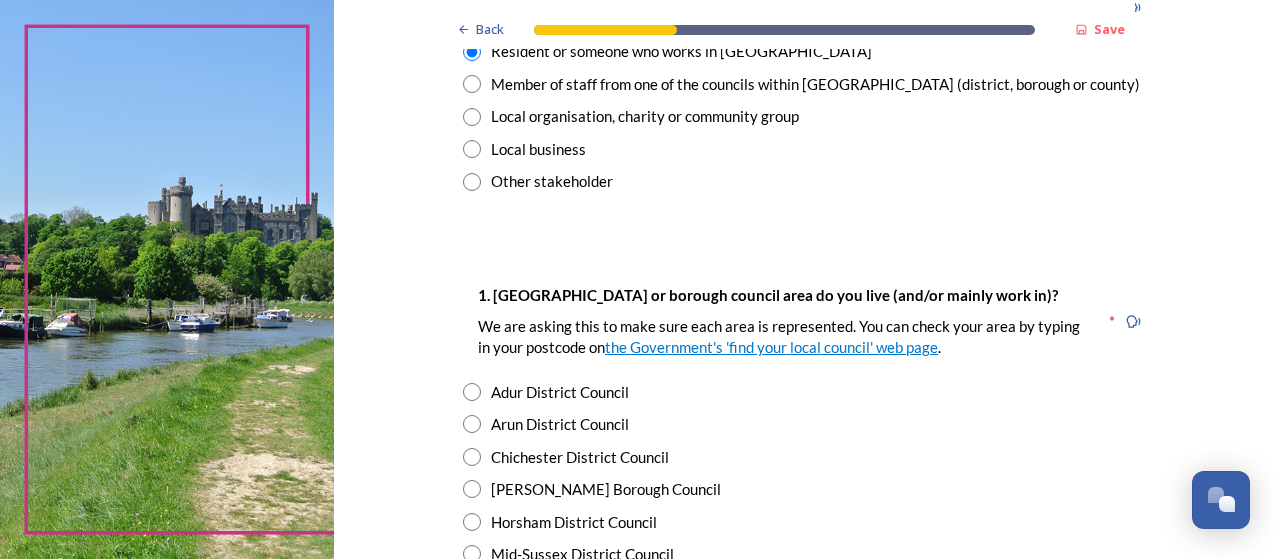 scroll, scrollTop: 100, scrollLeft: 0, axis: vertical 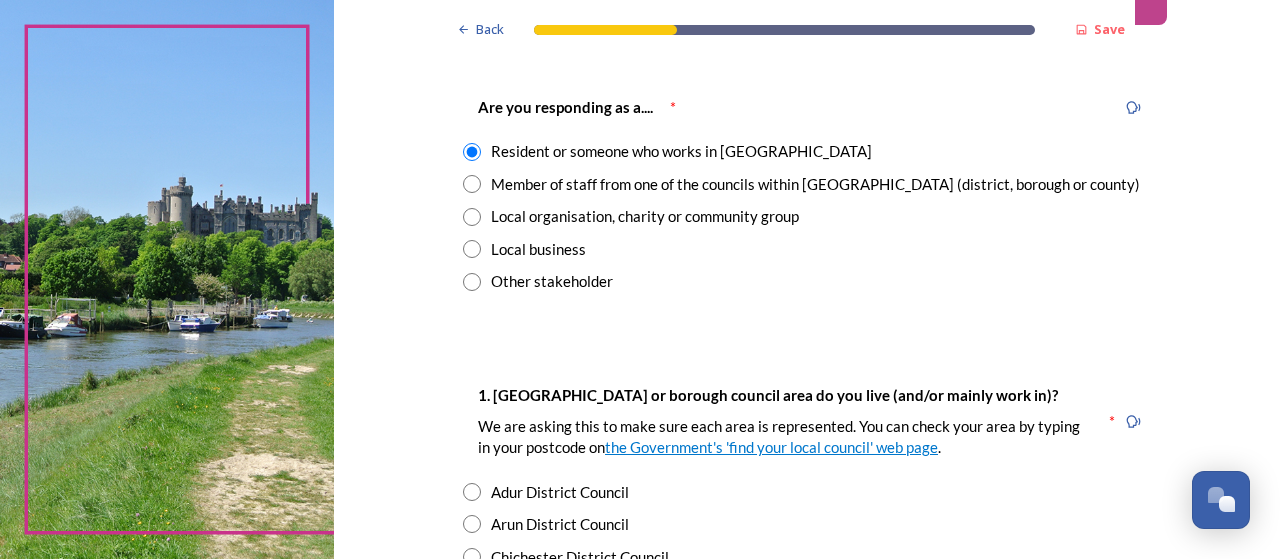 click at bounding box center [472, 184] 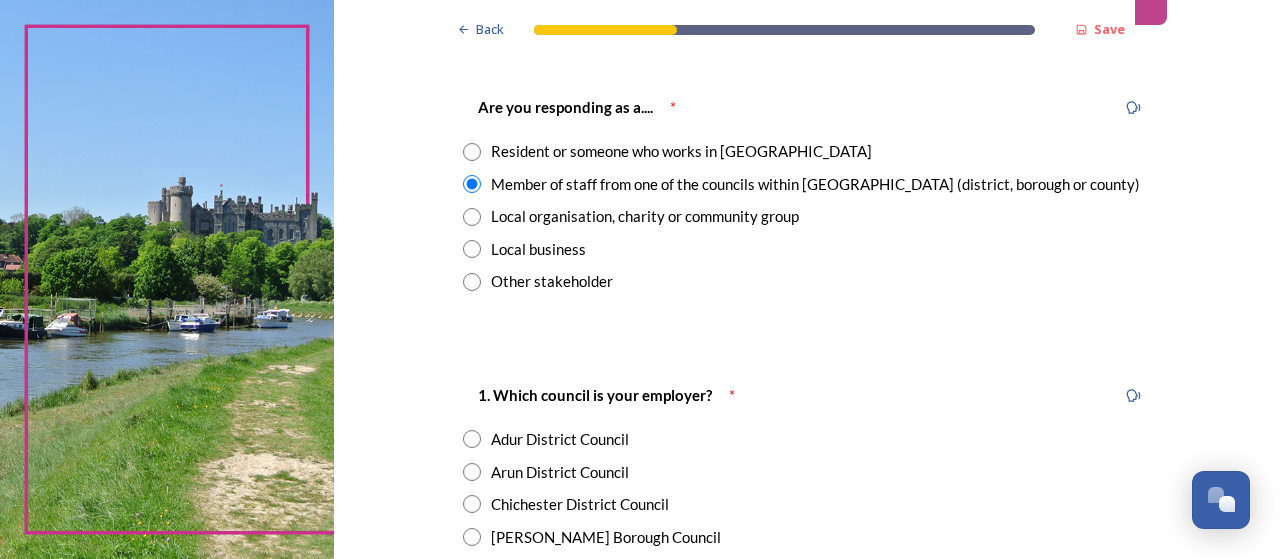 click at bounding box center [472, 152] 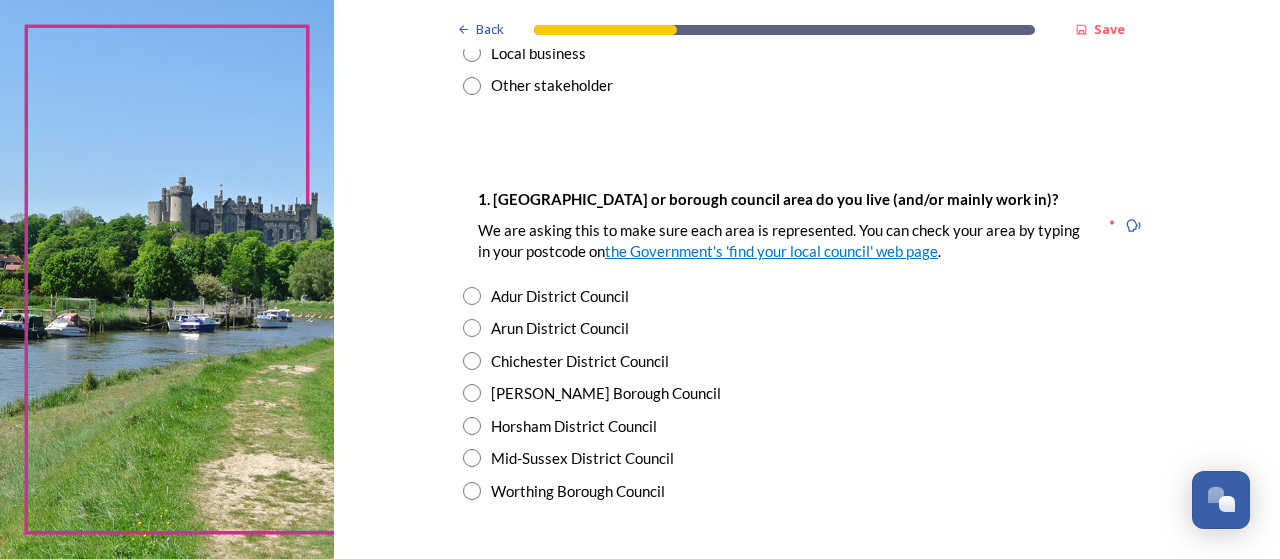 scroll, scrollTop: 300, scrollLeft: 0, axis: vertical 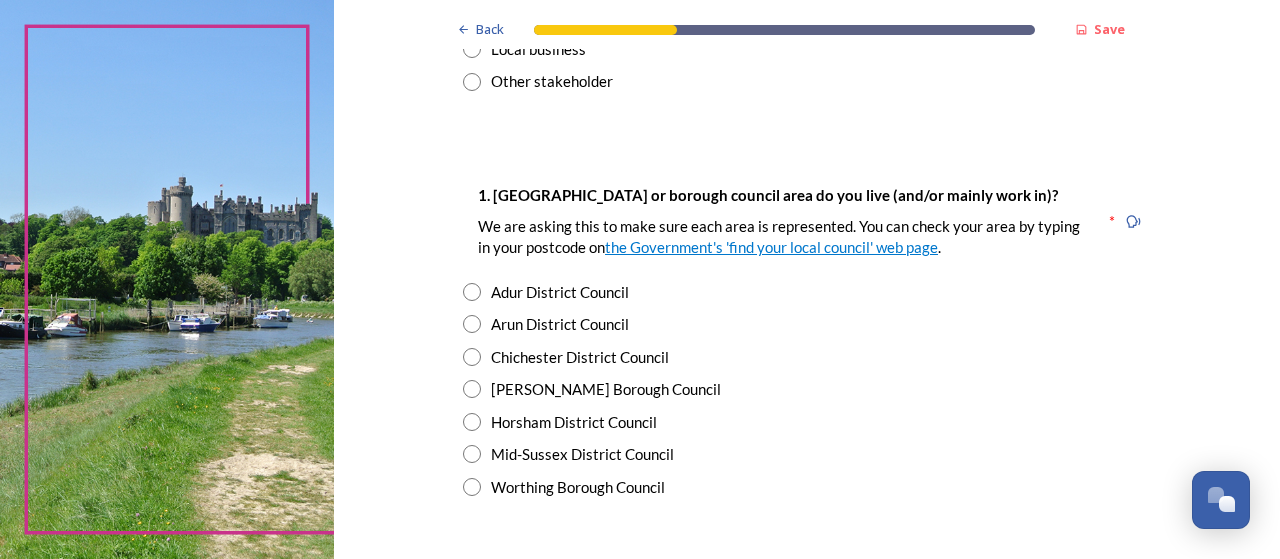 click on "Adur District Council" at bounding box center [560, 292] 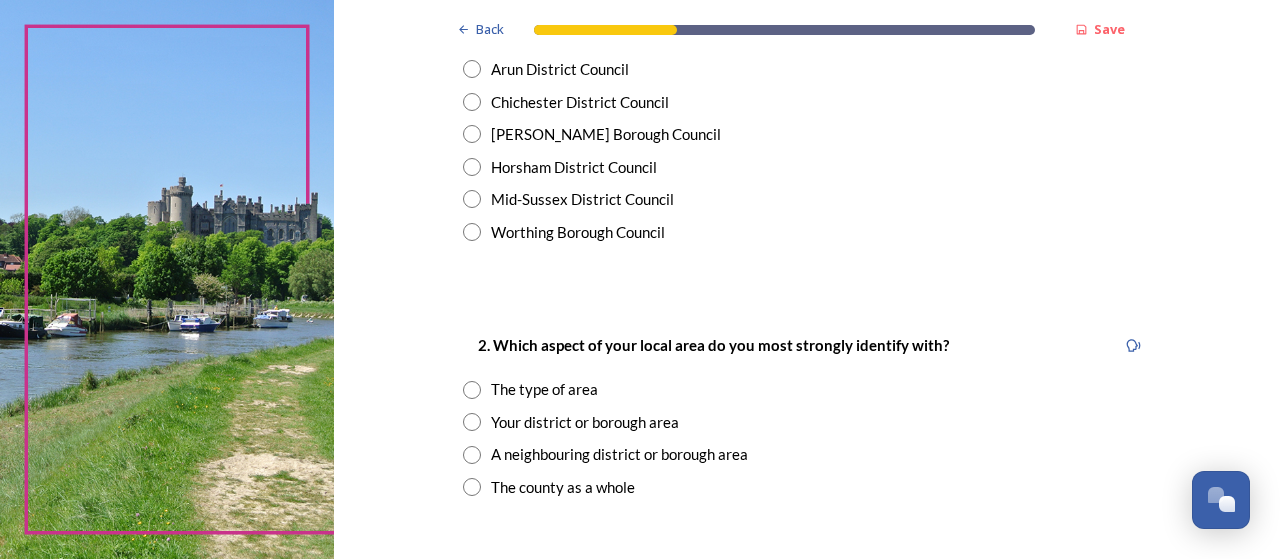 scroll, scrollTop: 700, scrollLeft: 0, axis: vertical 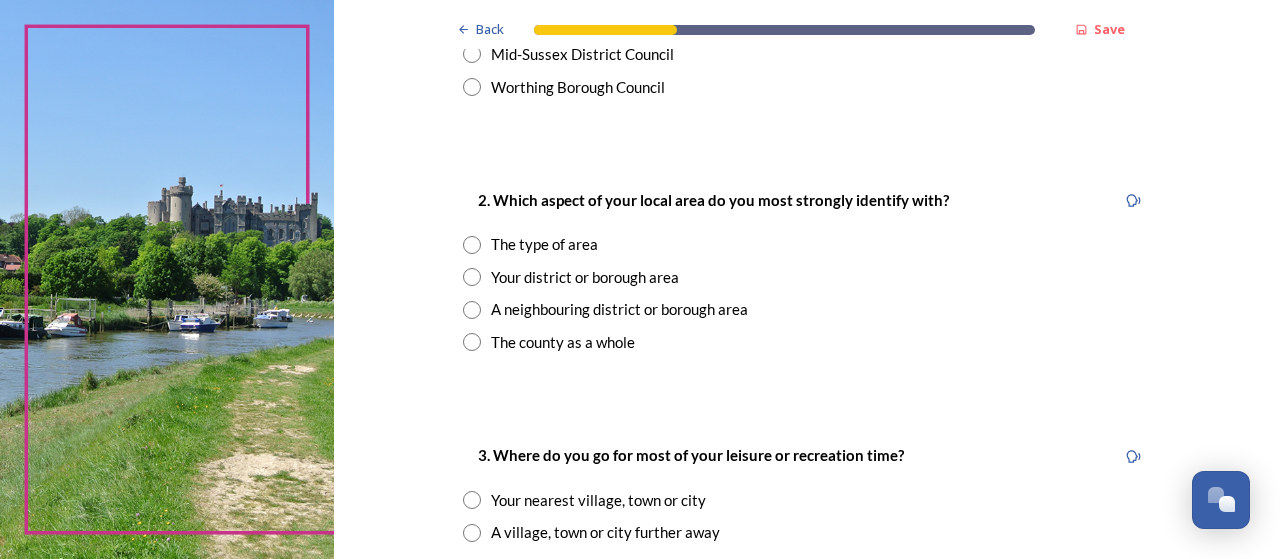 click on "Your district or borough area" at bounding box center (585, 277) 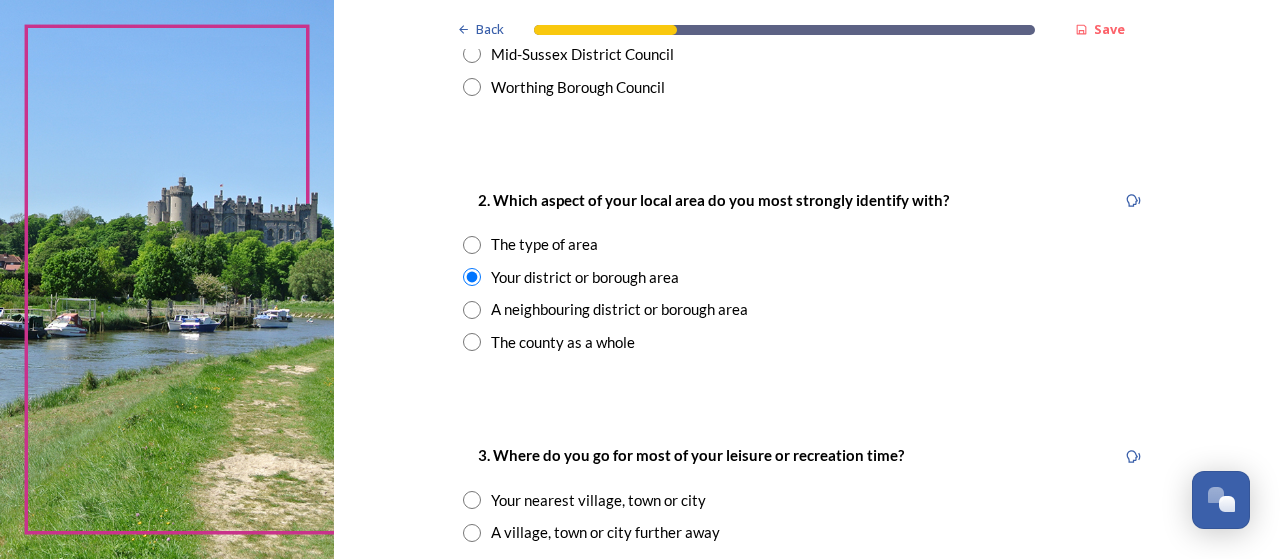 click on "A neighbouring district or borough area" at bounding box center (619, 309) 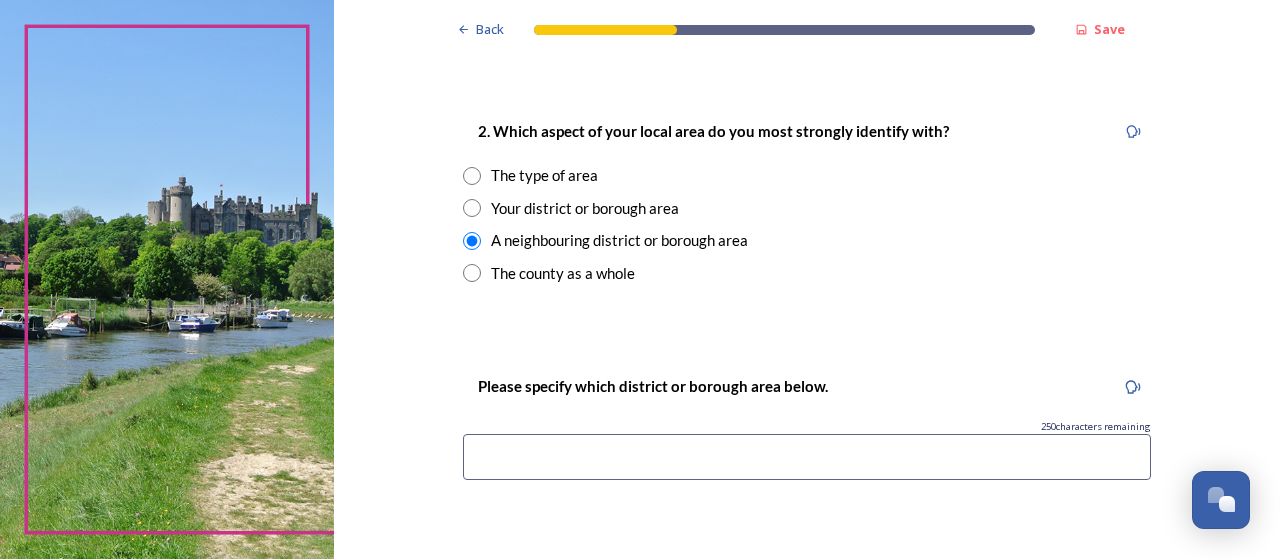 scroll, scrollTop: 800, scrollLeft: 0, axis: vertical 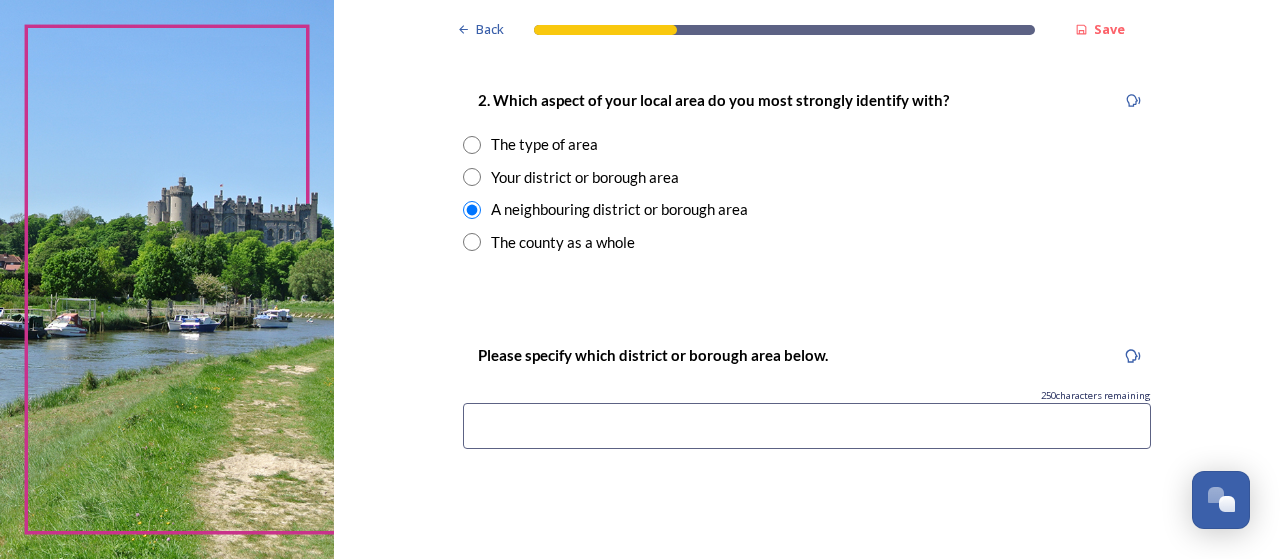 click at bounding box center [807, 426] 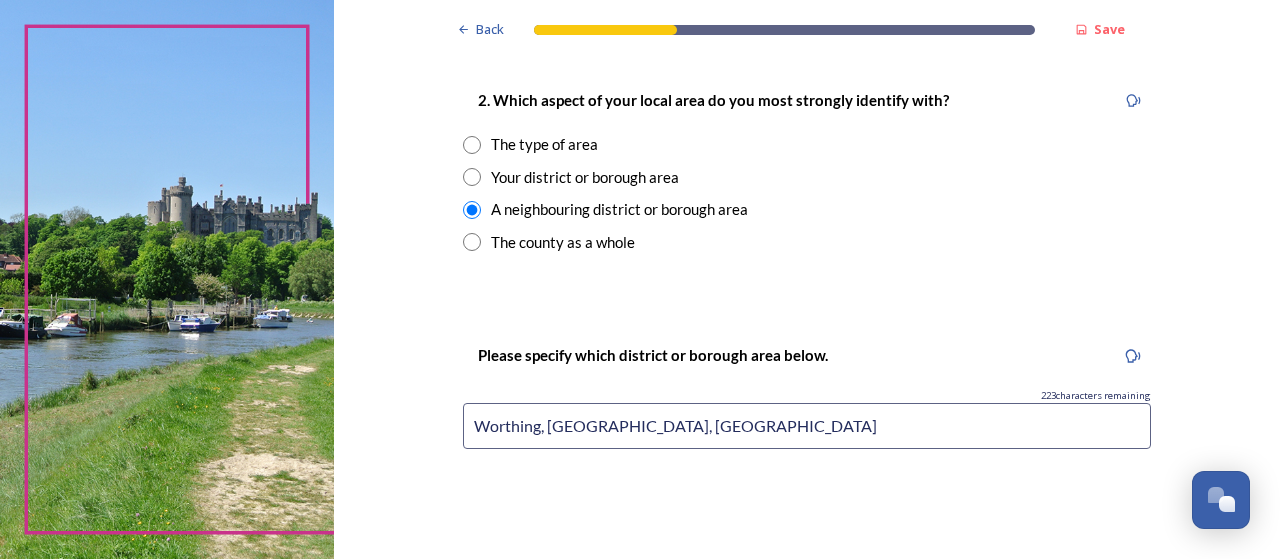 scroll, scrollTop: 1000, scrollLeft: 0, axis: vertical 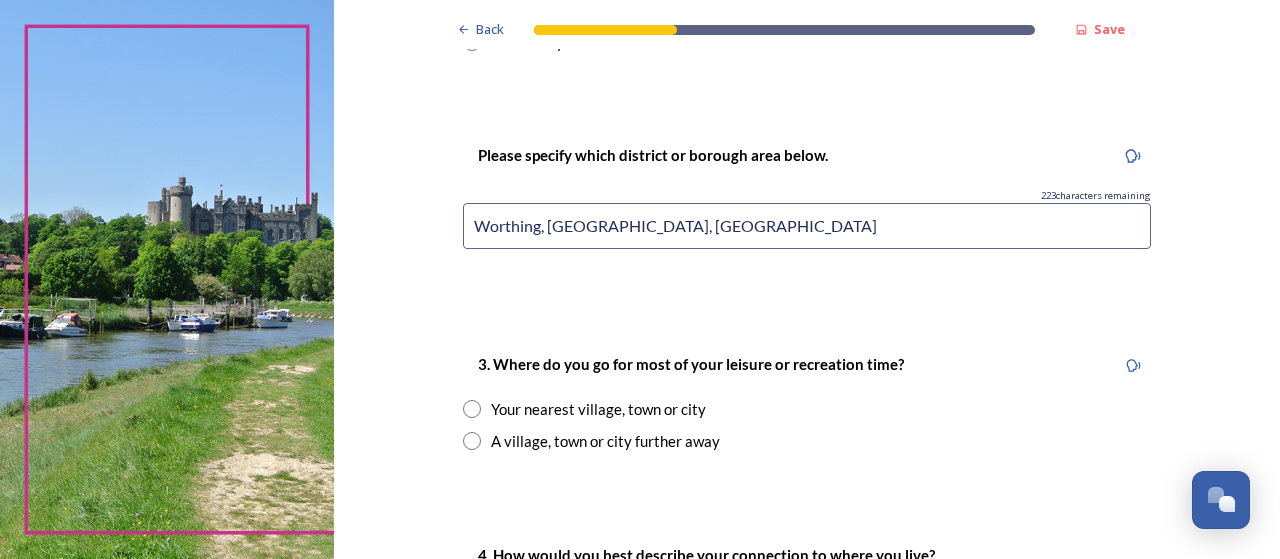 click on "Worthing, [GEOGRAPHIC_DATA], [GEOGRAPHIC_DATA]" at bounding box center (807, 226) 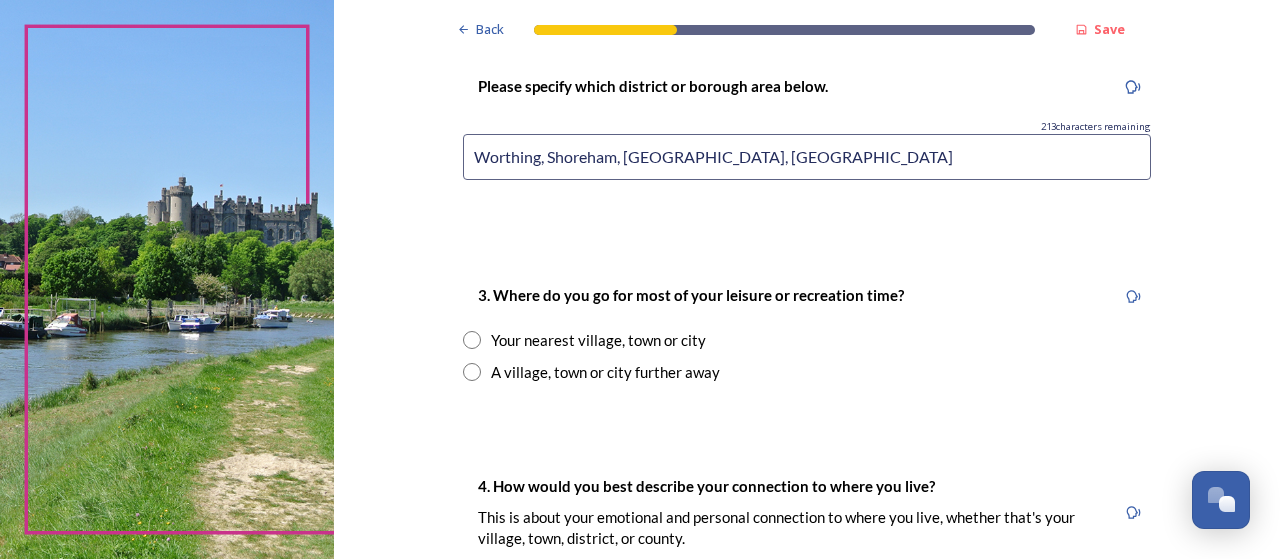 scroll, scrollTop: 1100, scrollLeft: 0, axis: vertical 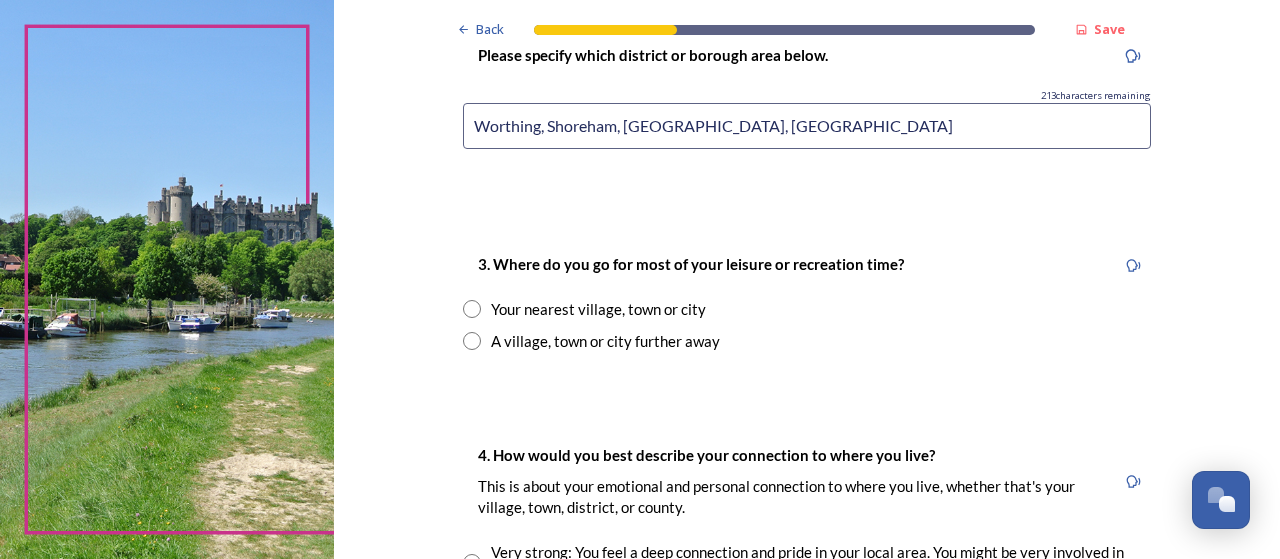 type on "Worthing, Shoreham, [GEOGRAPHIC_DATA], [GEOGRAPHIC_DATA]" 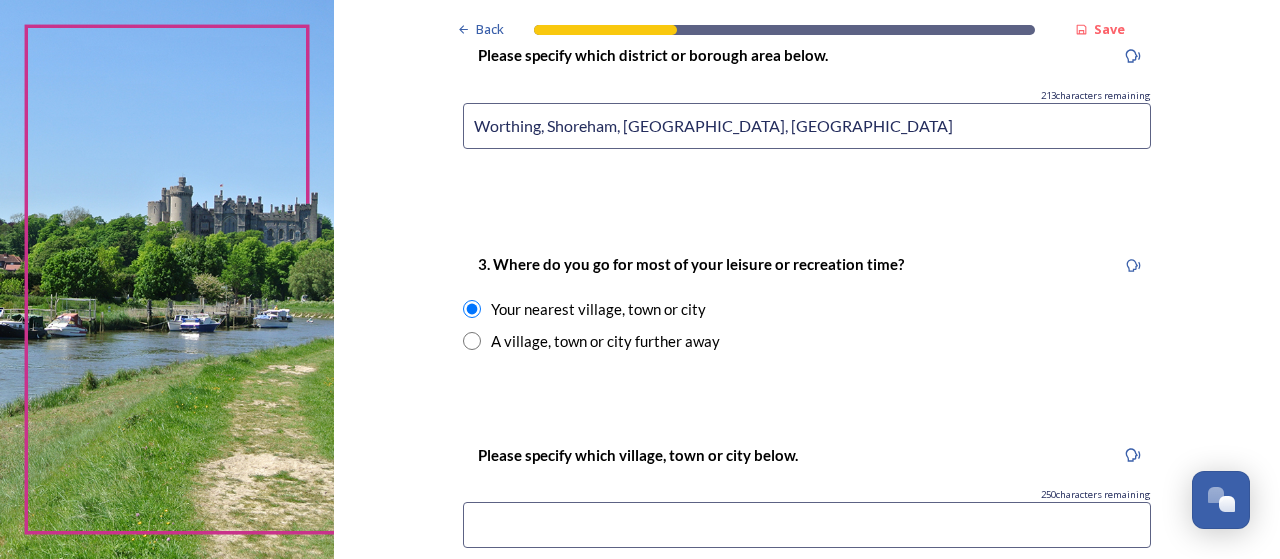 scroll, scrollTop: 1200, scrollLeft: 0, axis: vertical 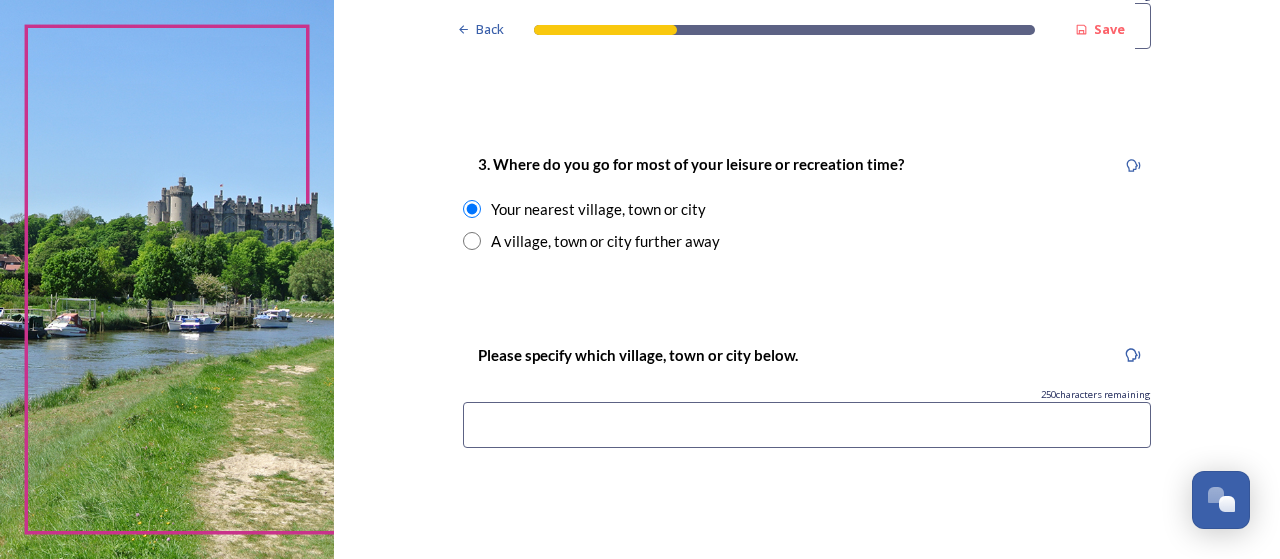 click at bounding box center [807, 425] 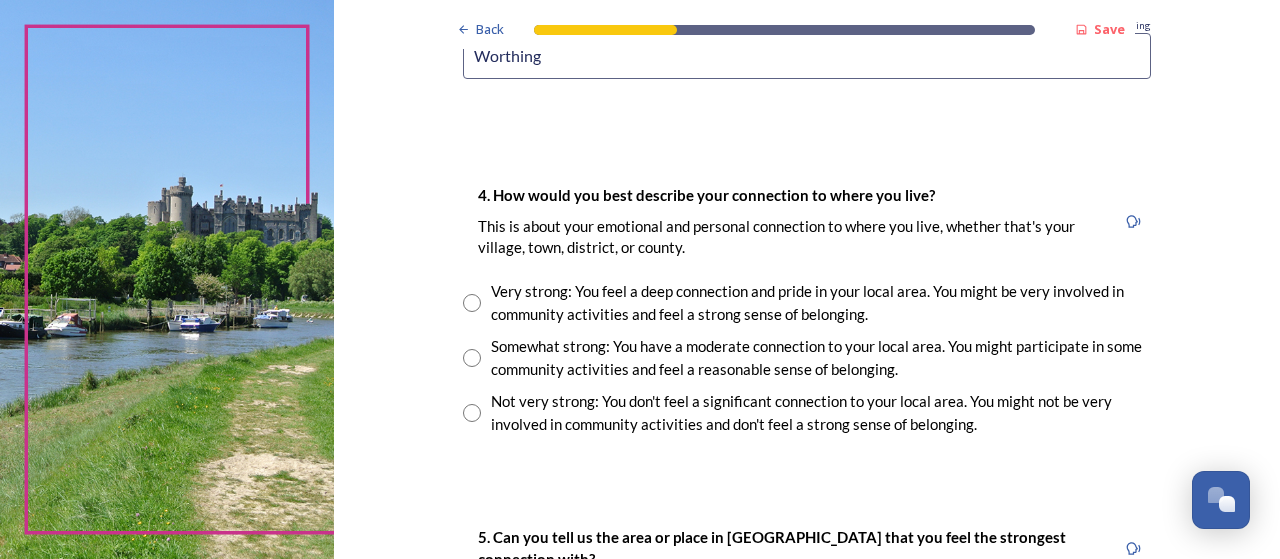 scroll, scrollTop: 1600, scrollLeft: 0, axis: vertical 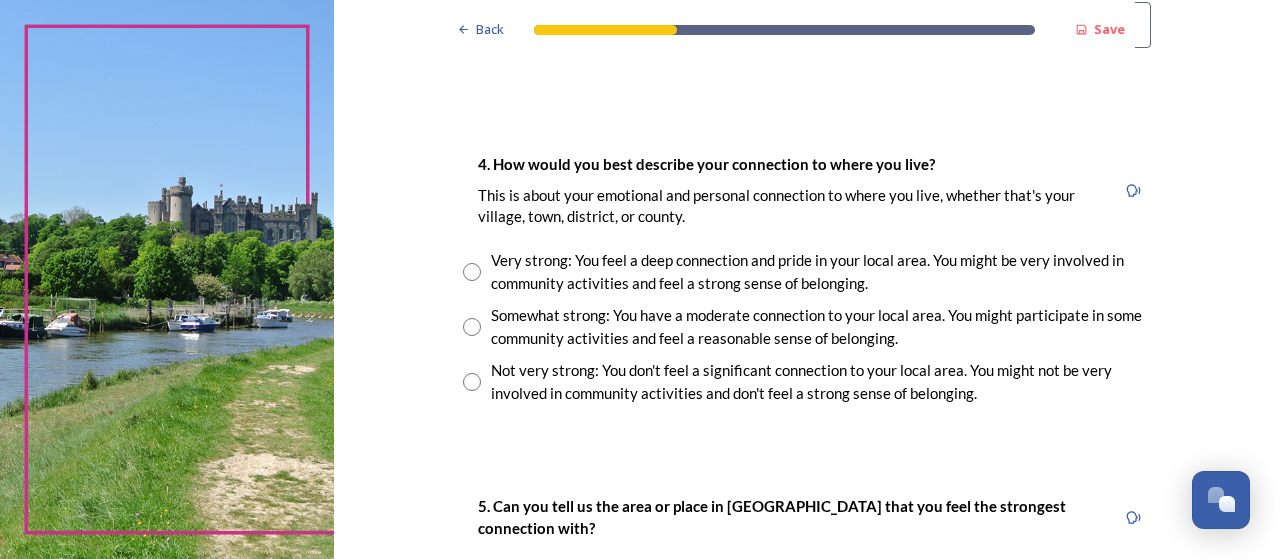 type on "Worthing" 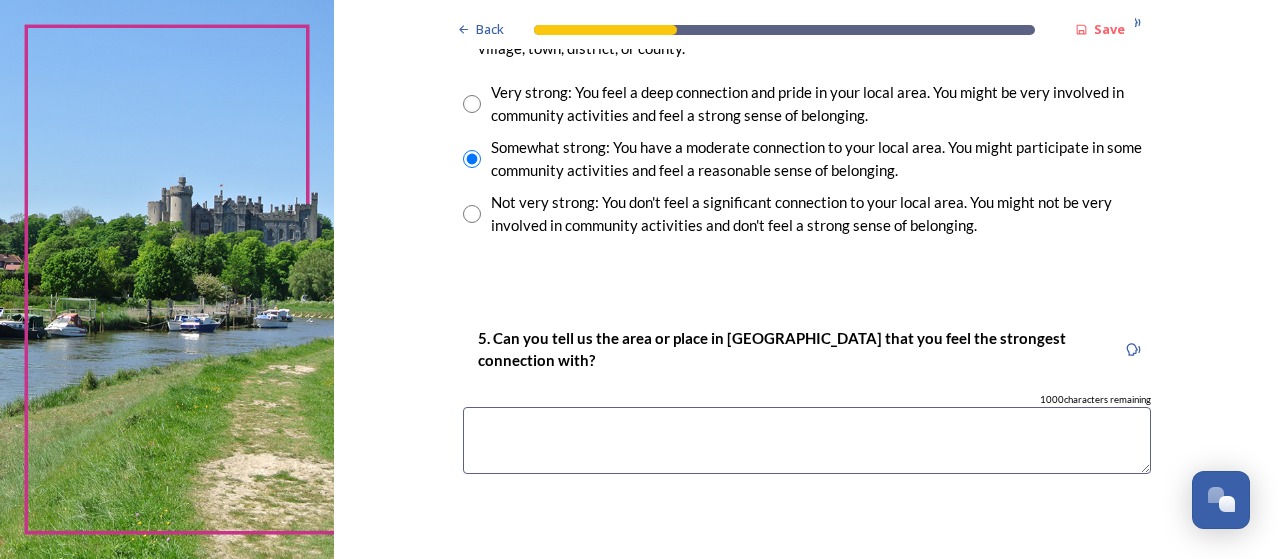scroll, scrollTop: 1800, scrollLeft: 0, axis: vertical 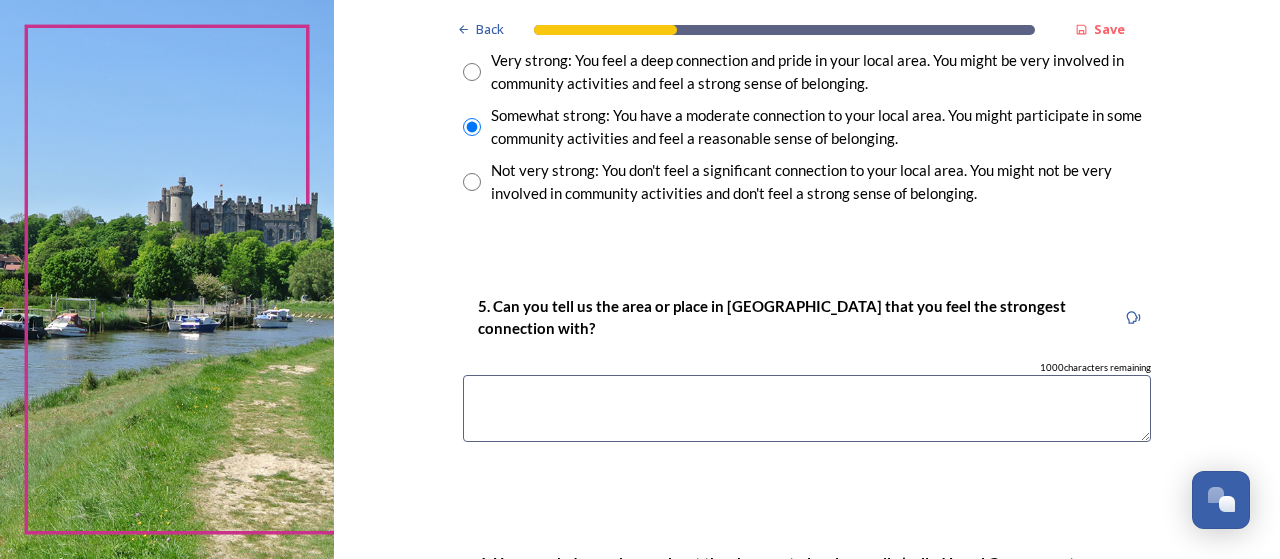 click at bounding box center [807, 408] 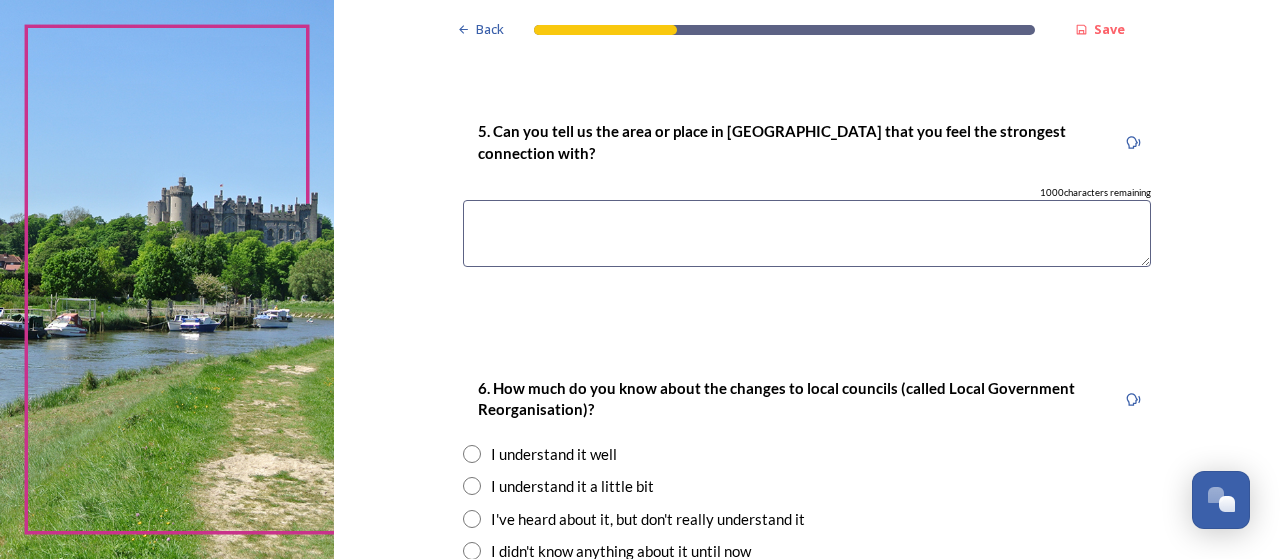 scroll, scrollTop: 2000, scrollLeft: 0, axis: vertical 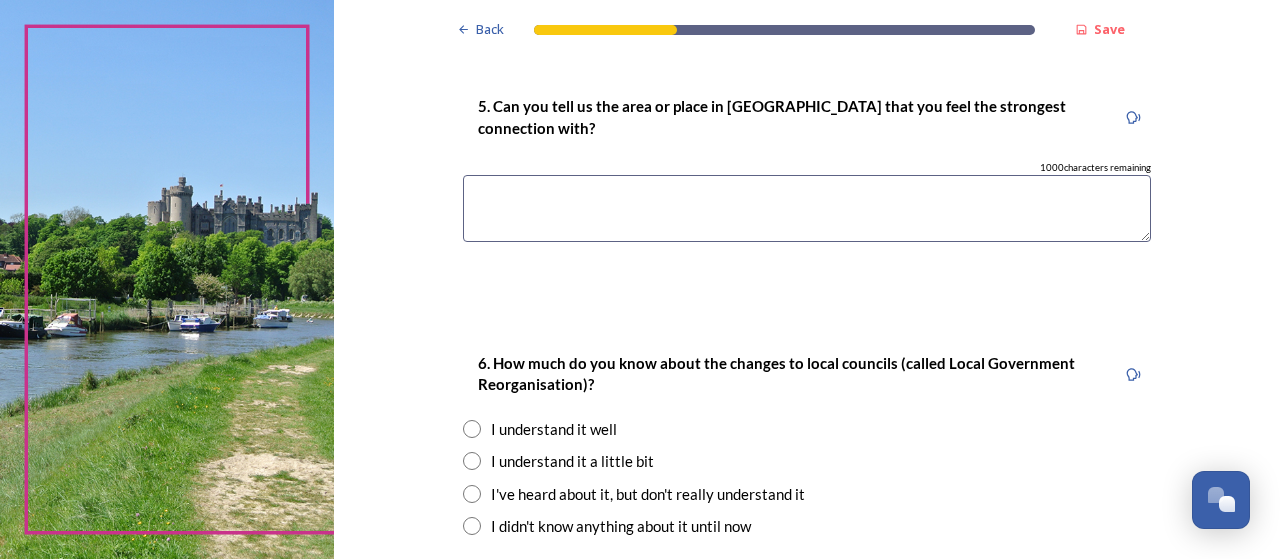 click at bounding box center (472, 461) 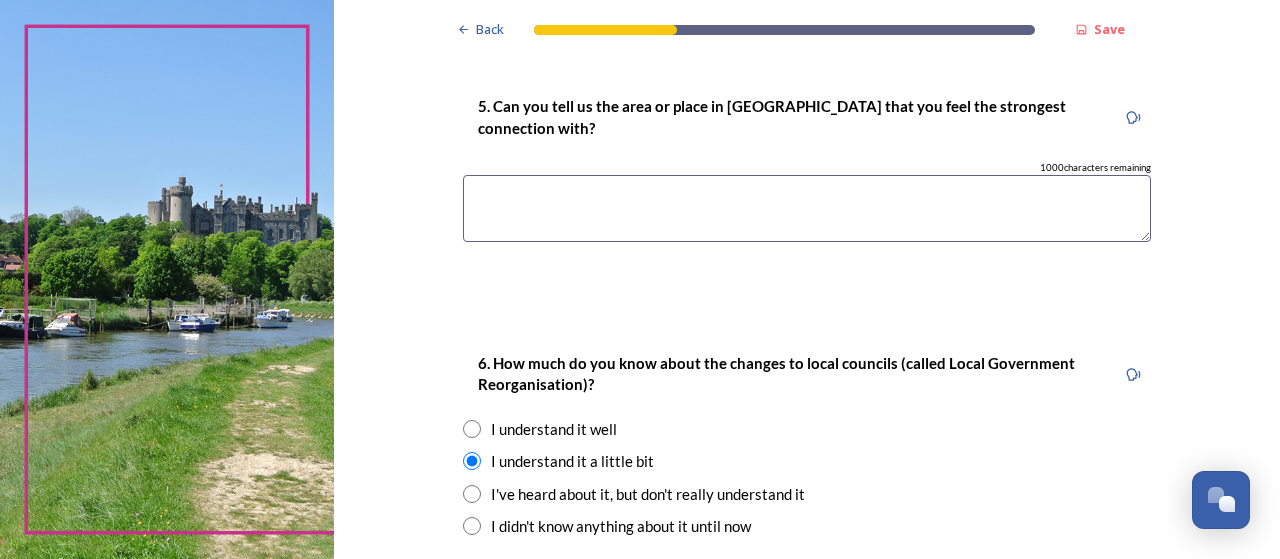 click at bounding box center (807, 208) 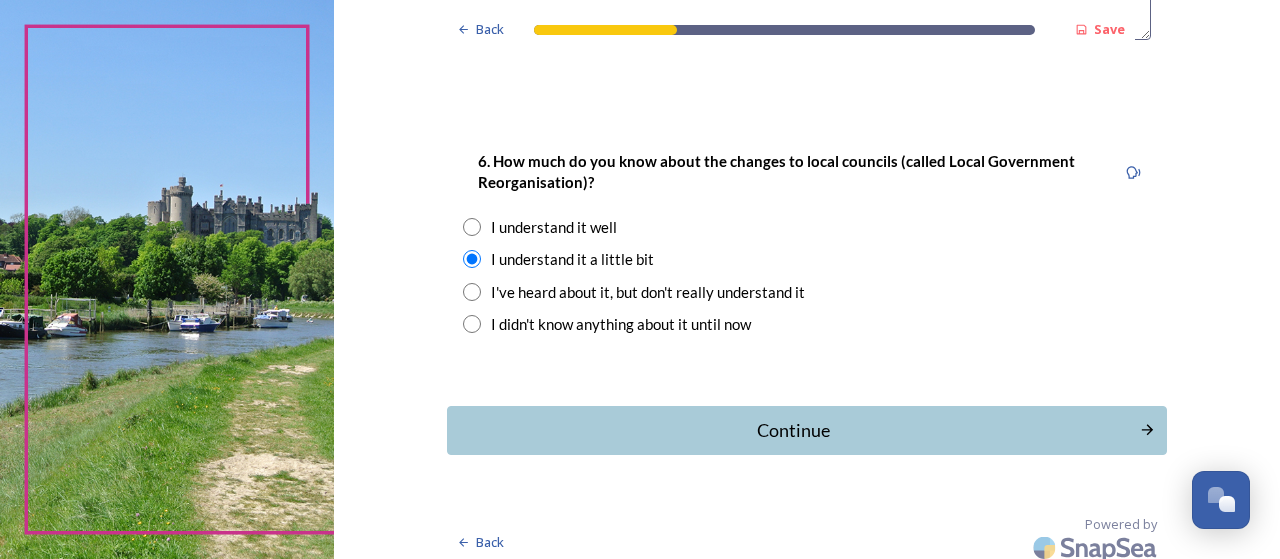 scroll, scrollTop: 2211, scrollLeft: 0, axis: vertical 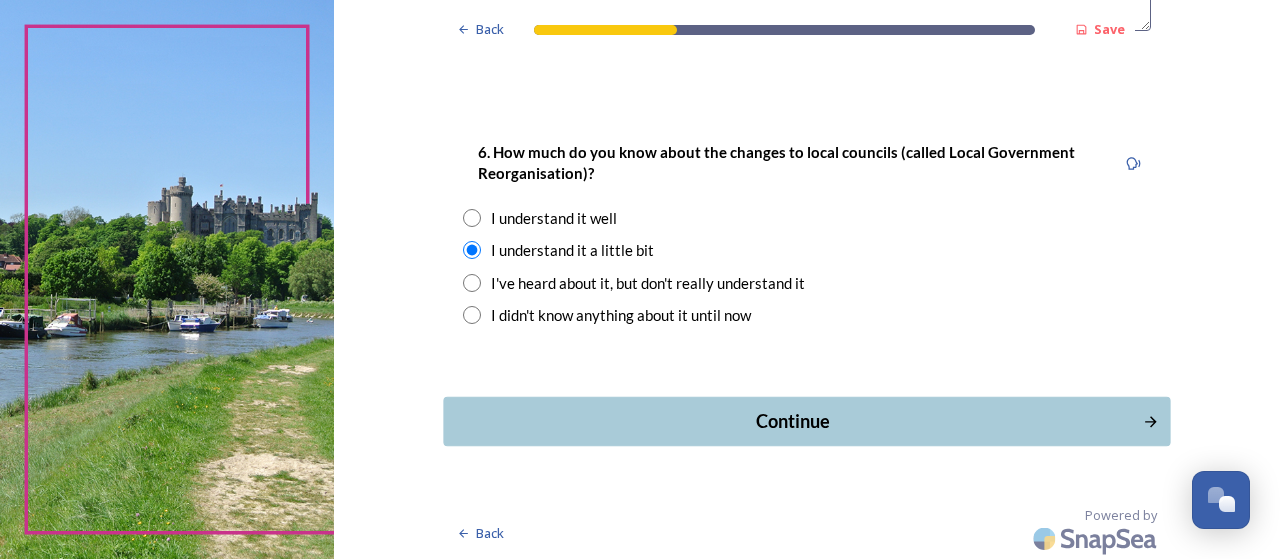 type on "Sompting, Worthing, Arundel" 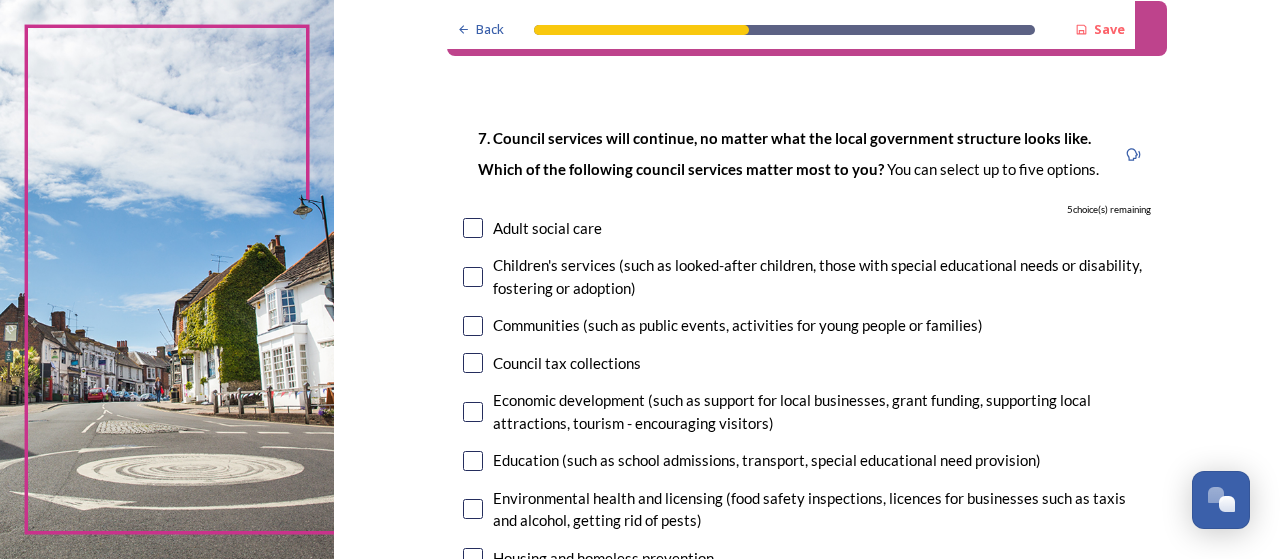 scroll, scrollTop: 100, scrollLeft: 0, axis: vertical 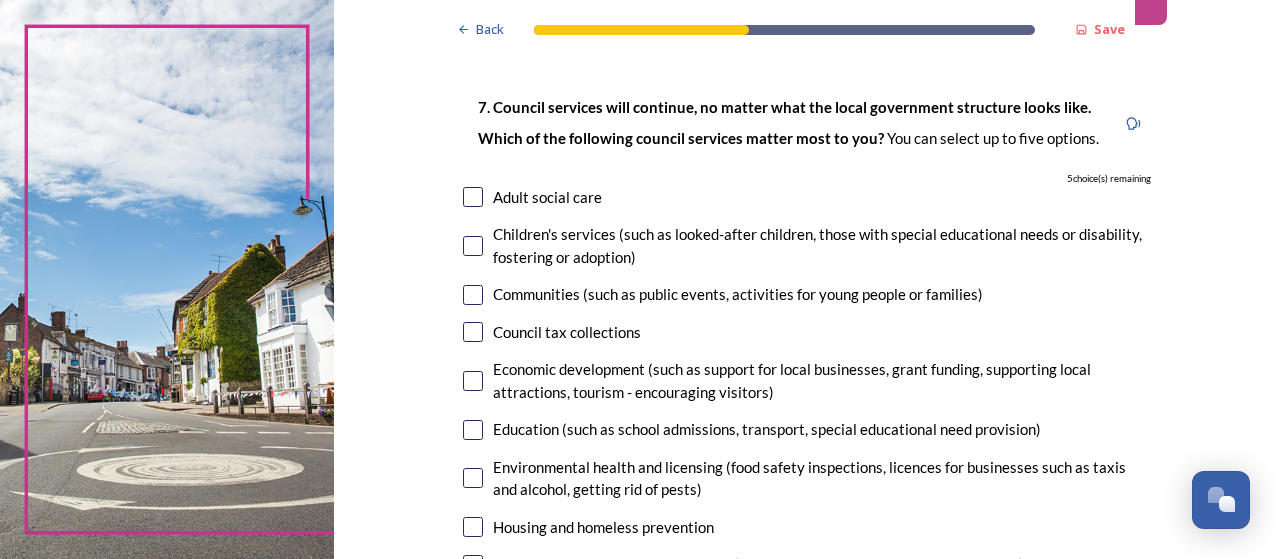 click at bounding box center (473, 246) 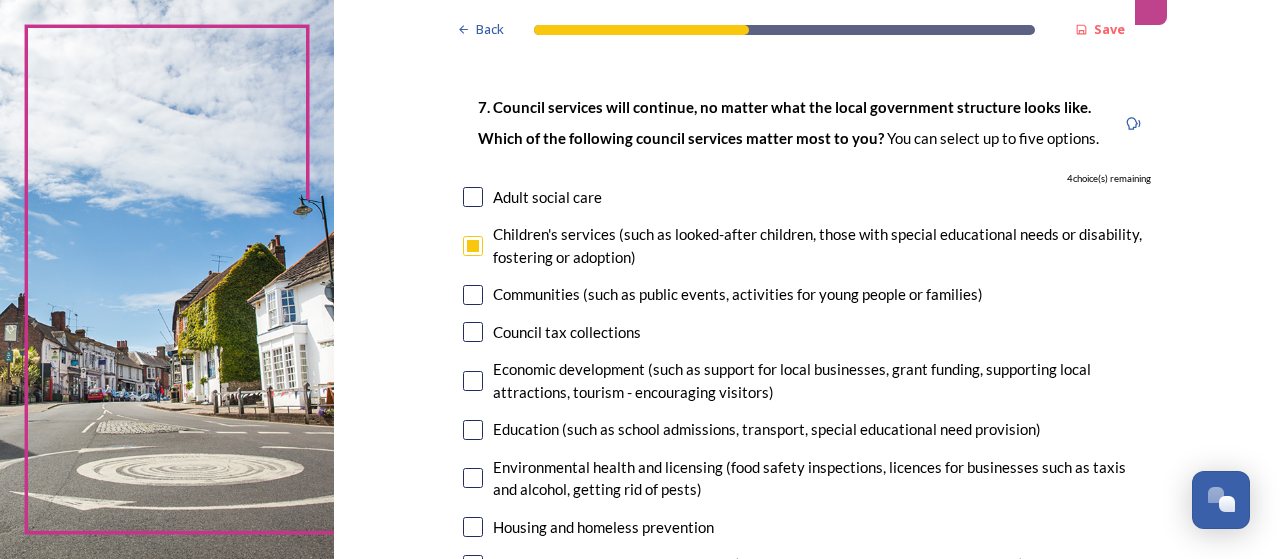 click at bounding box center [473, 295] 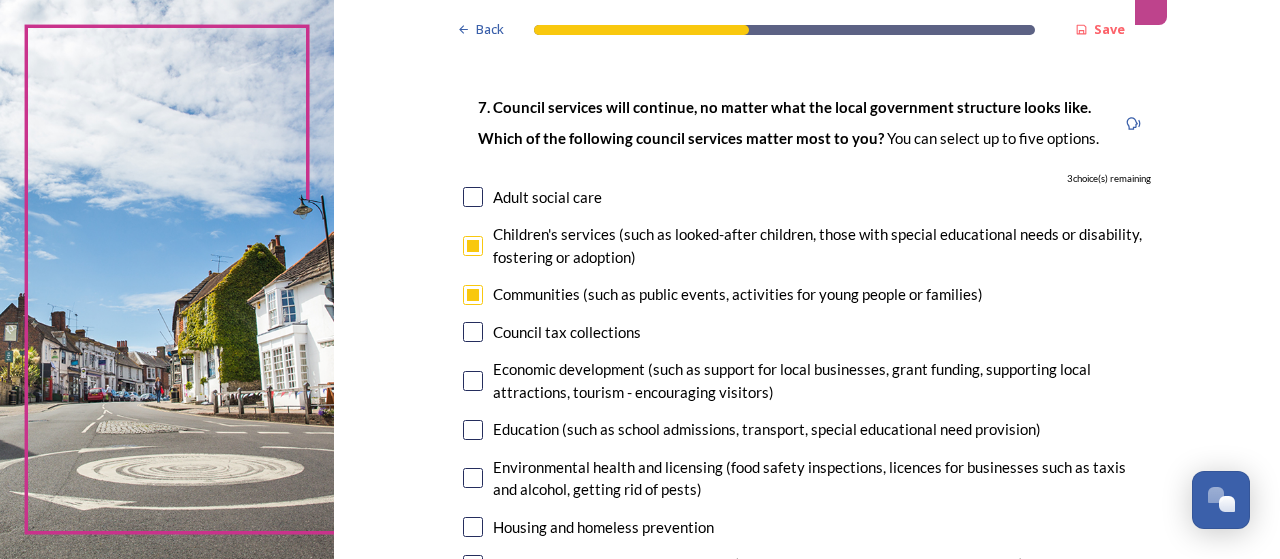 scroll, scrollTop: 200, scrollLeft: 0, axis: vertical 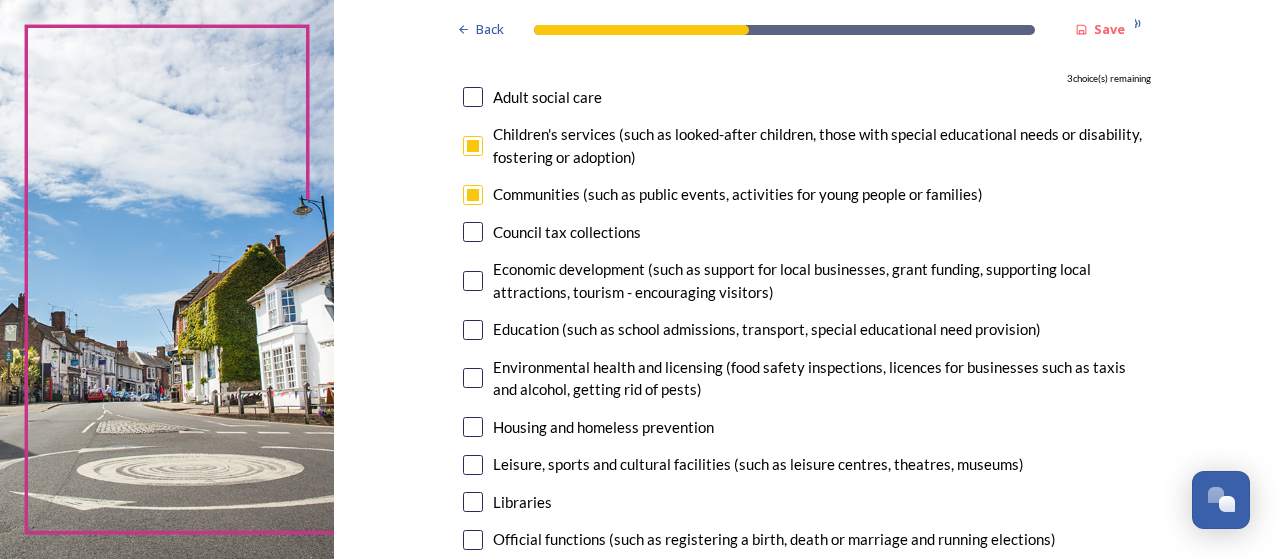 click at bounding box center (473, 281) 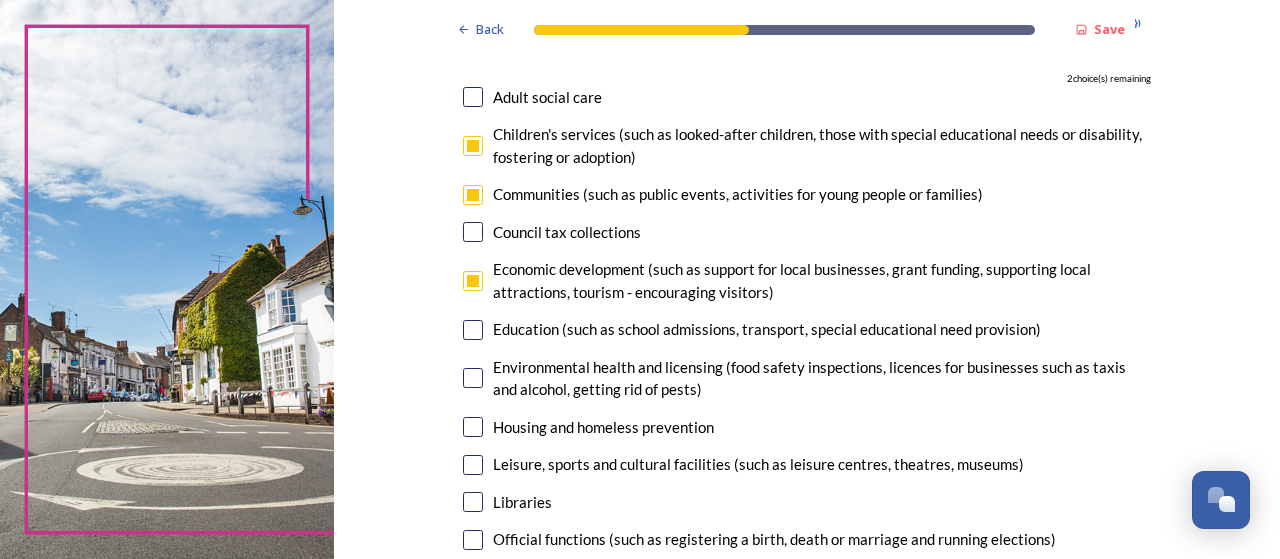 click at bounding box center [473, 330] 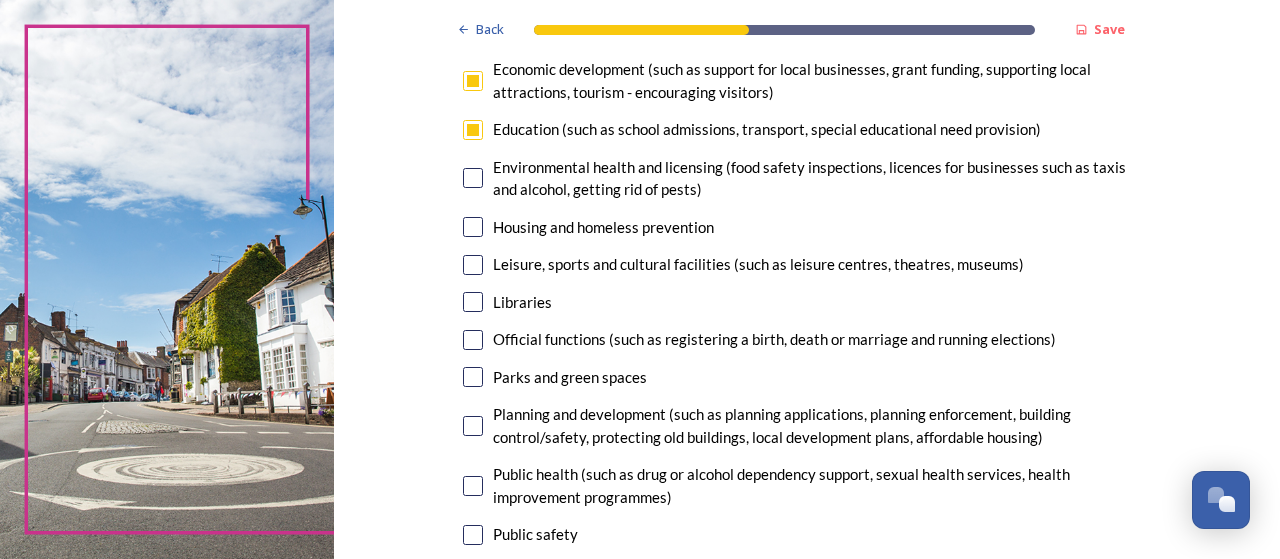 scroll, scrollTop: 500, scrollLeft: 0, axis: vertical 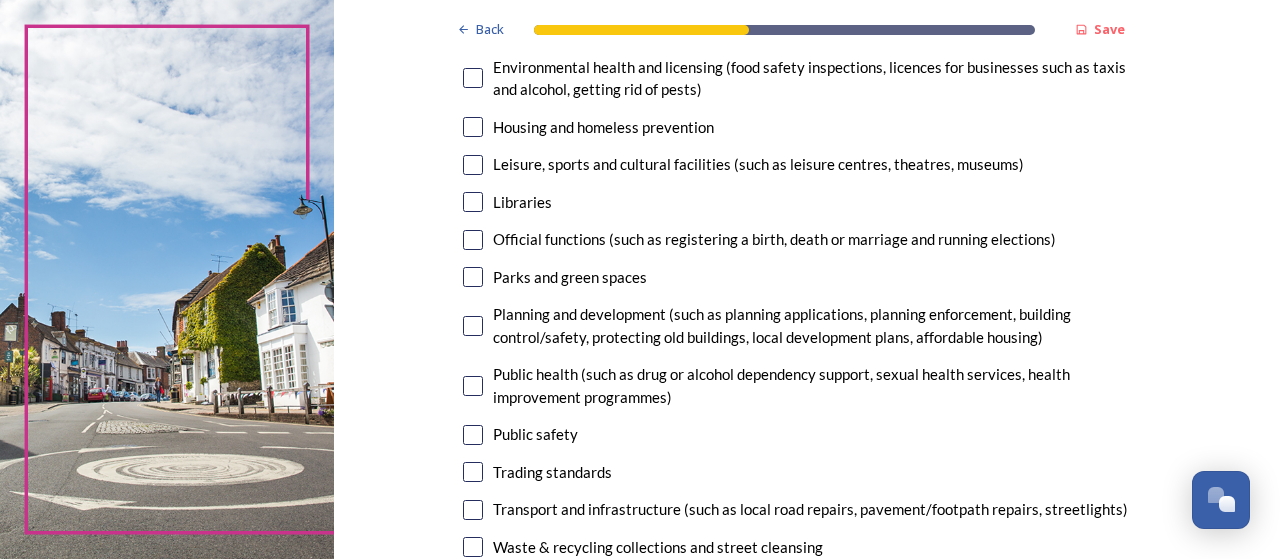 click on "Parks and green spaces" at bounding box center (807, 277) 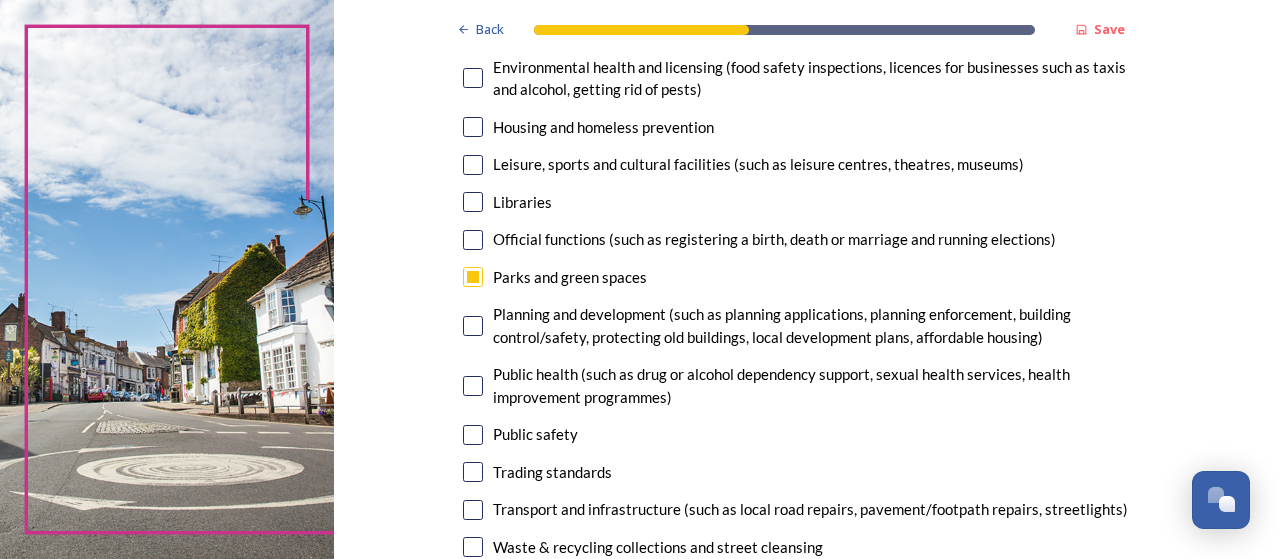 checkbox on "true" 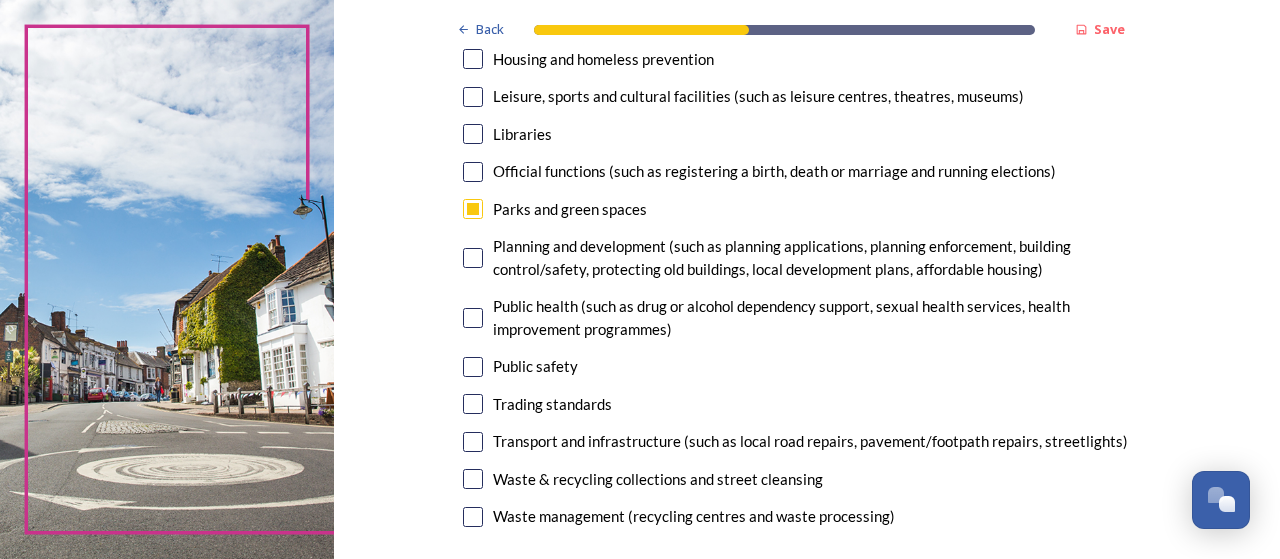 scroll, scrollTop: 600, scrollLeft: 0, axis: vertical 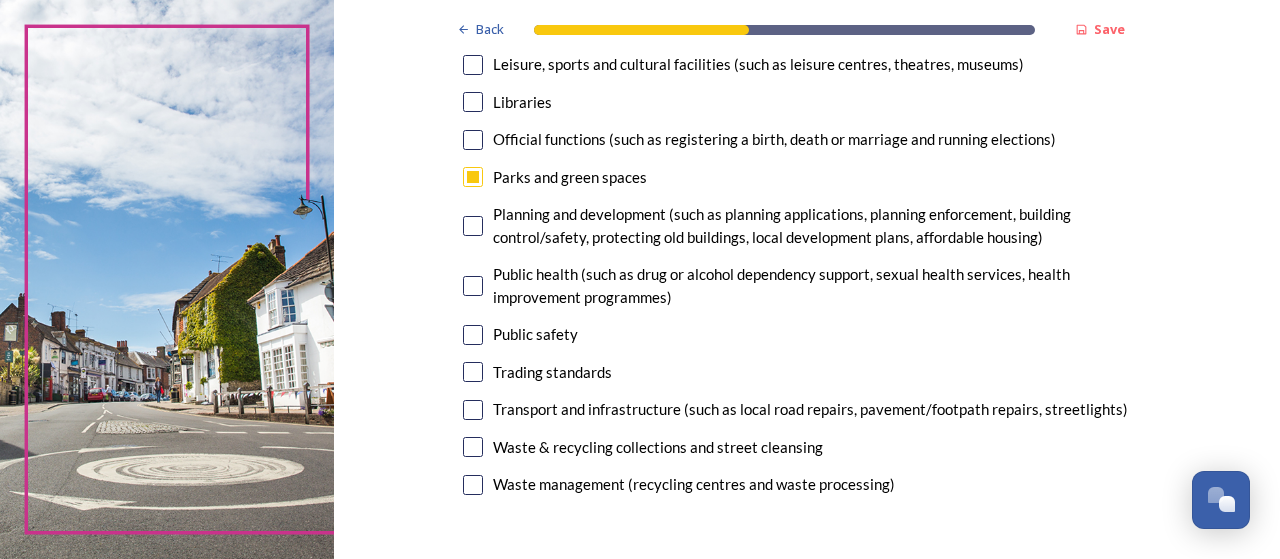 click at bounding box center (473, 226) 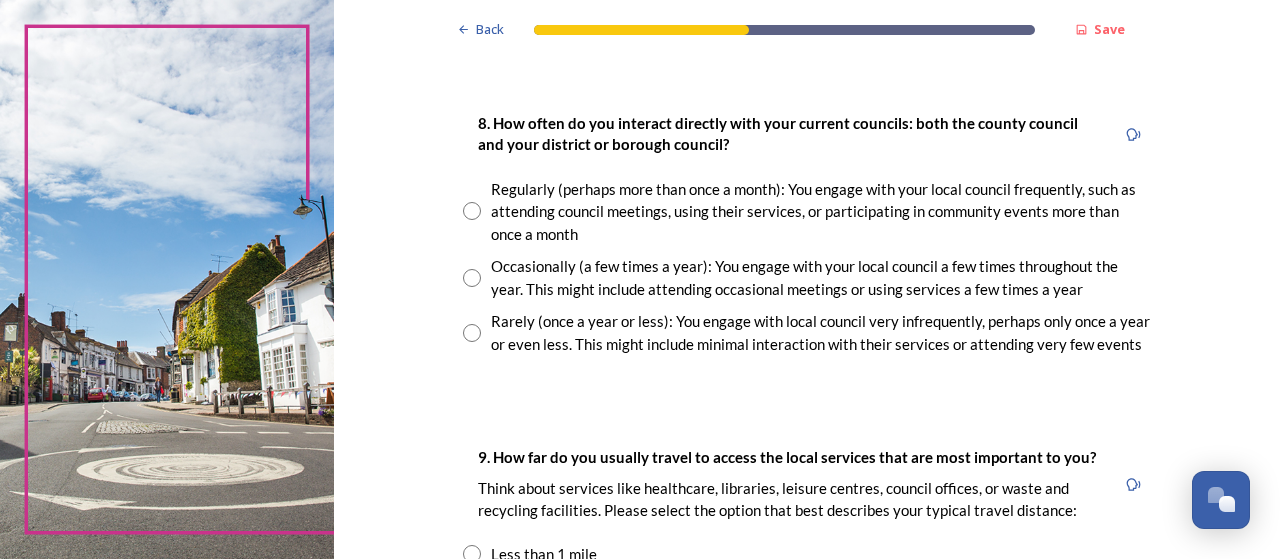 scroll, scrollTop: 1100, scrollLeft: 0, axis: vertical 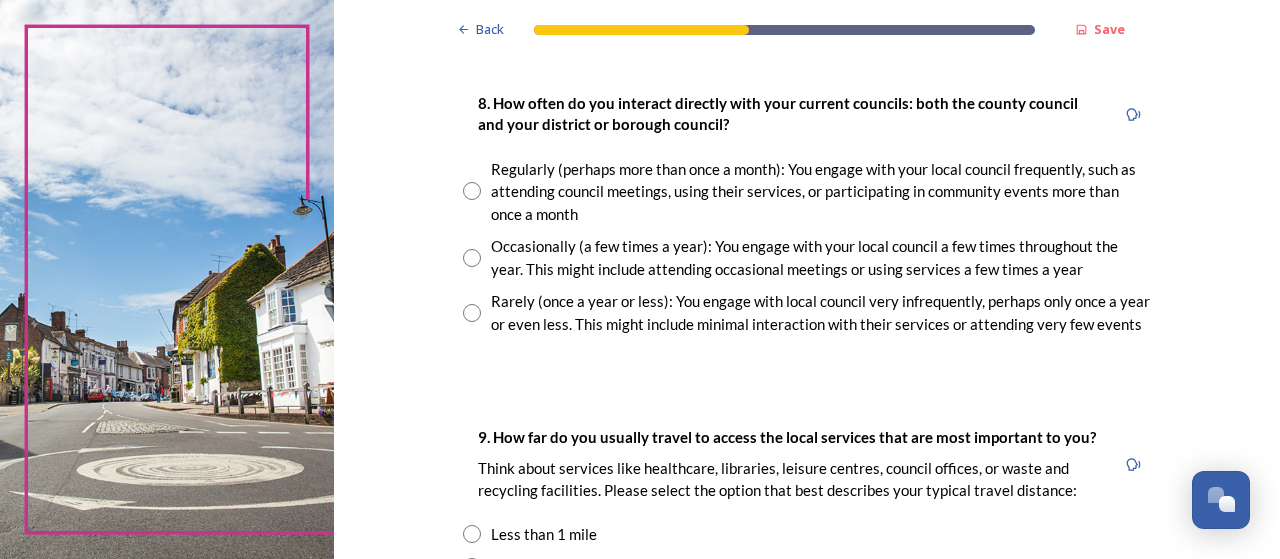 click at bounding box center [472, 313] 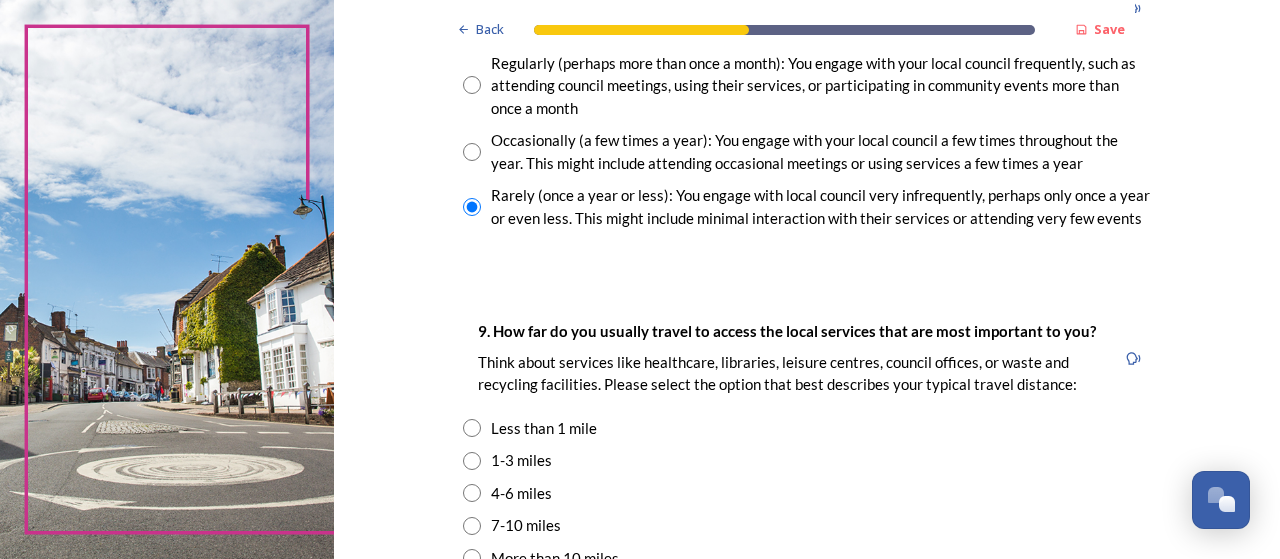 scroll, scrollTop: 1300, scrollLeft: 0, axis: vertical 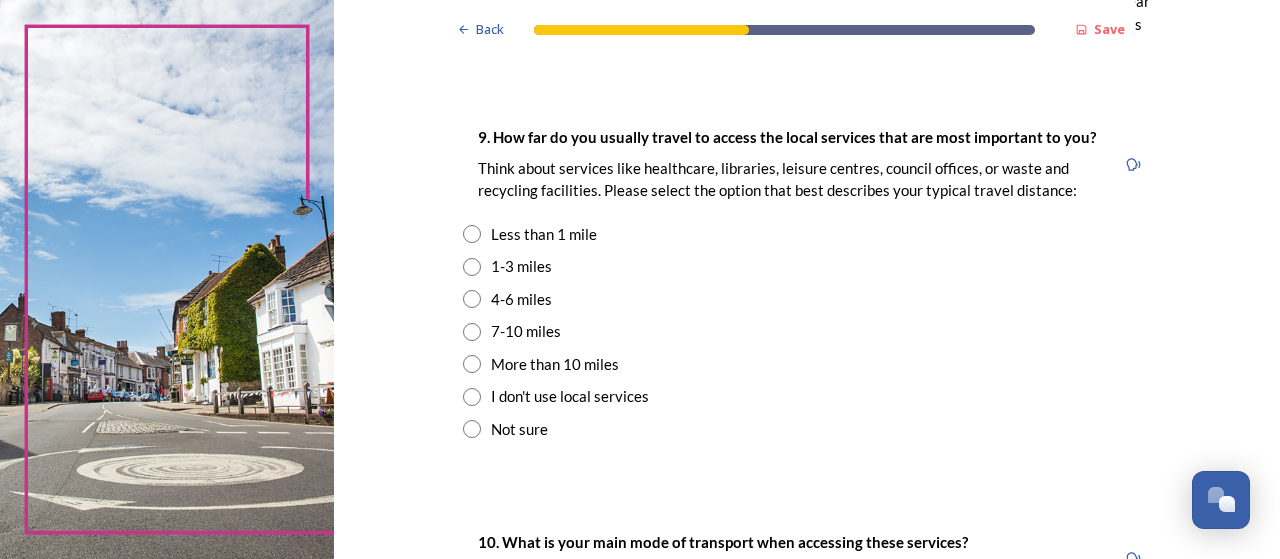 click at bounding box center (472, 267) 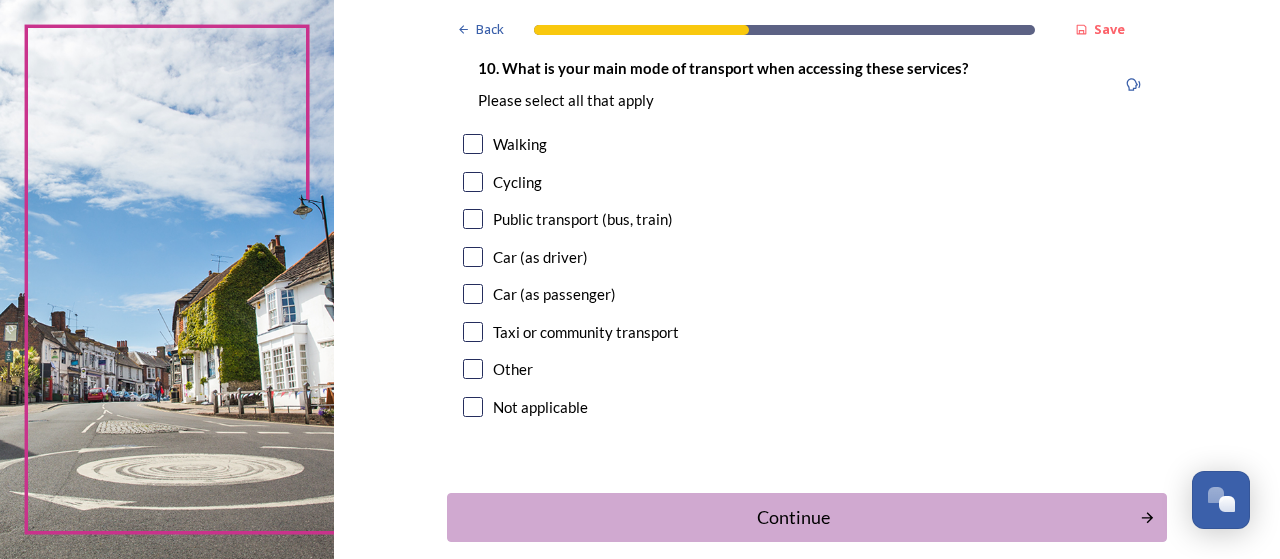 scroll, scrollTop: 1900, scrollLeft: 0, axis: vertical 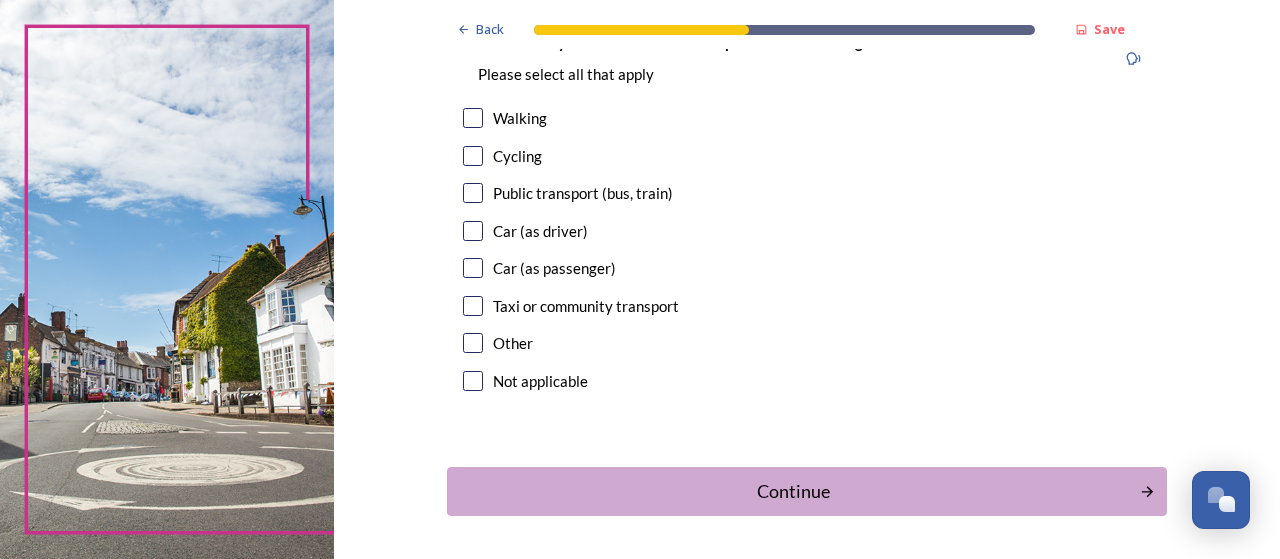 click at bounding box center [473, 231] 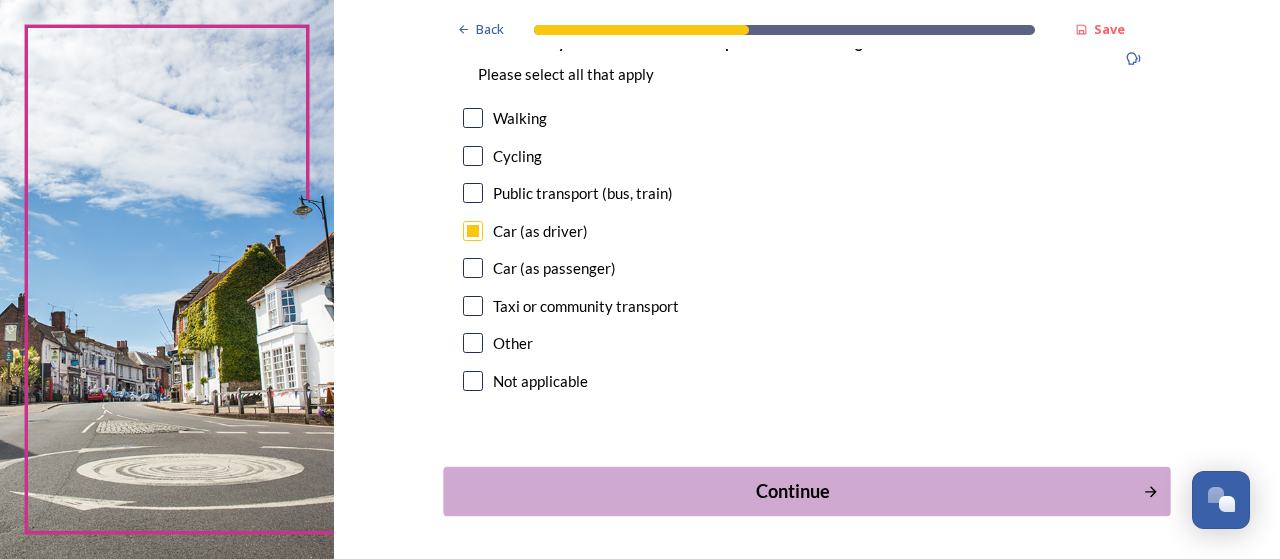 click on "Continue" at bounding box center [793, 491] 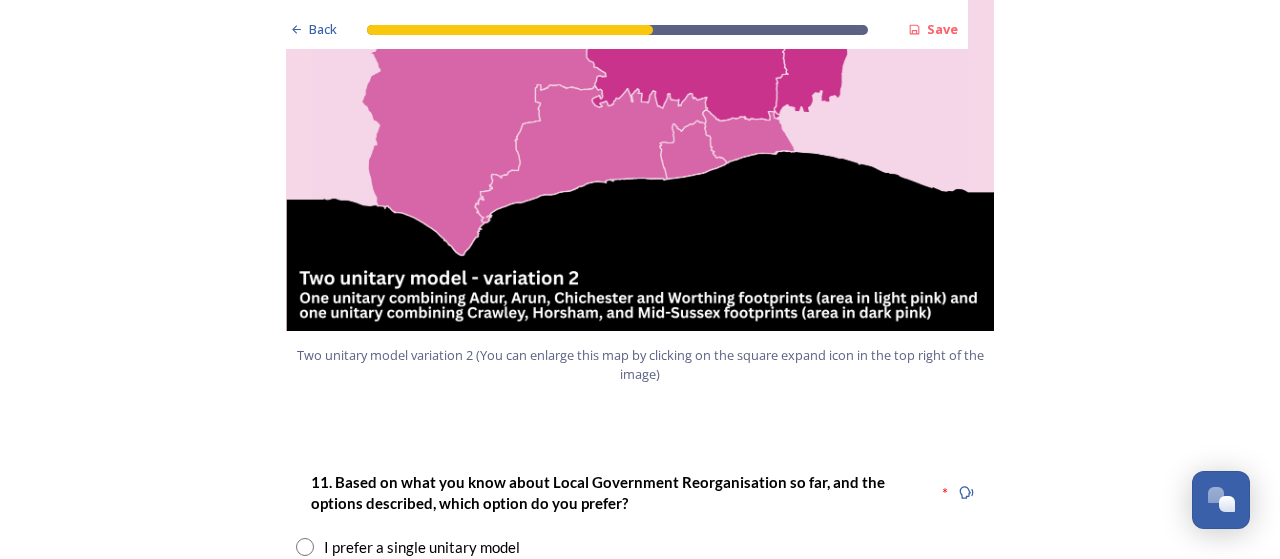 scroll, scrollTop: 2500, scrollLeft: 0, axis: vertical 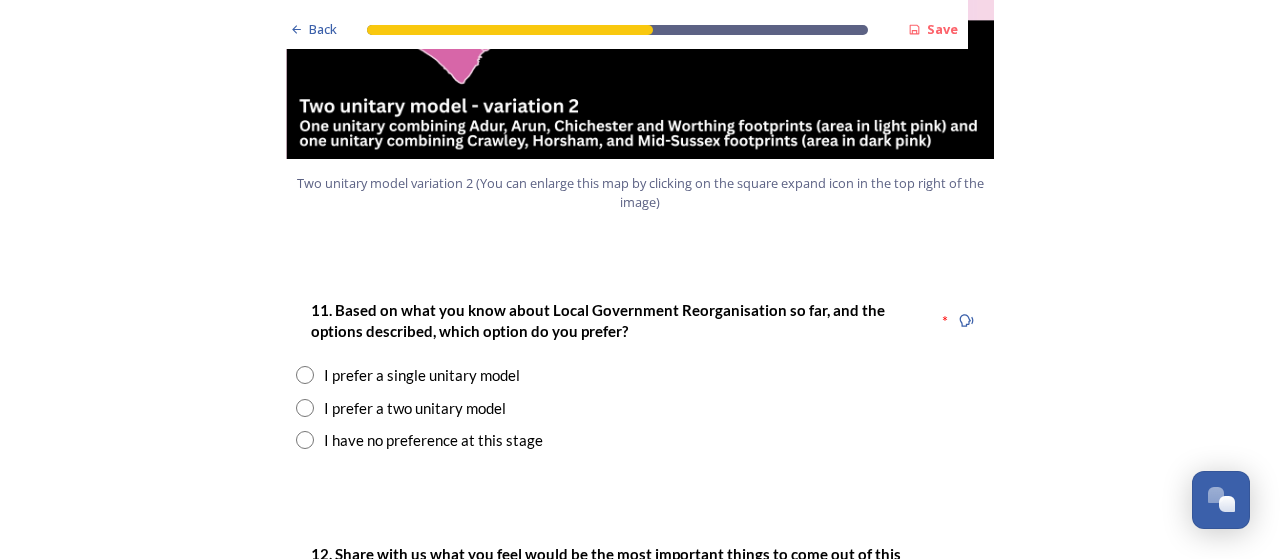 click on "I prefer a two unitary model" at bounding box center [415, 408] 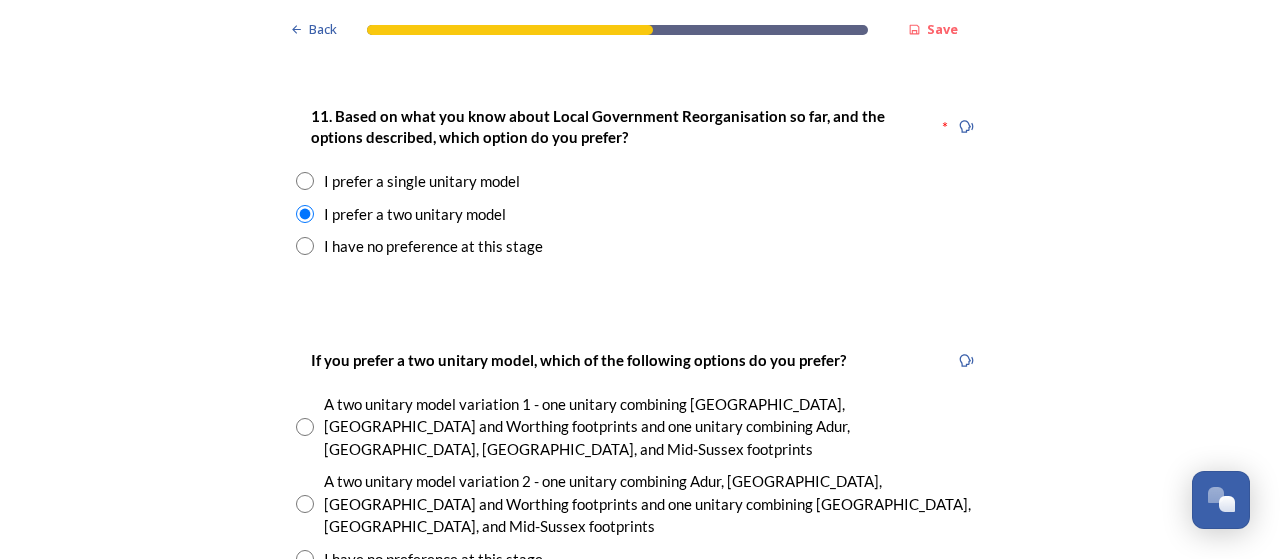 scroll, scrollTop: 2700, scrollLeft: 0, axis: vertical 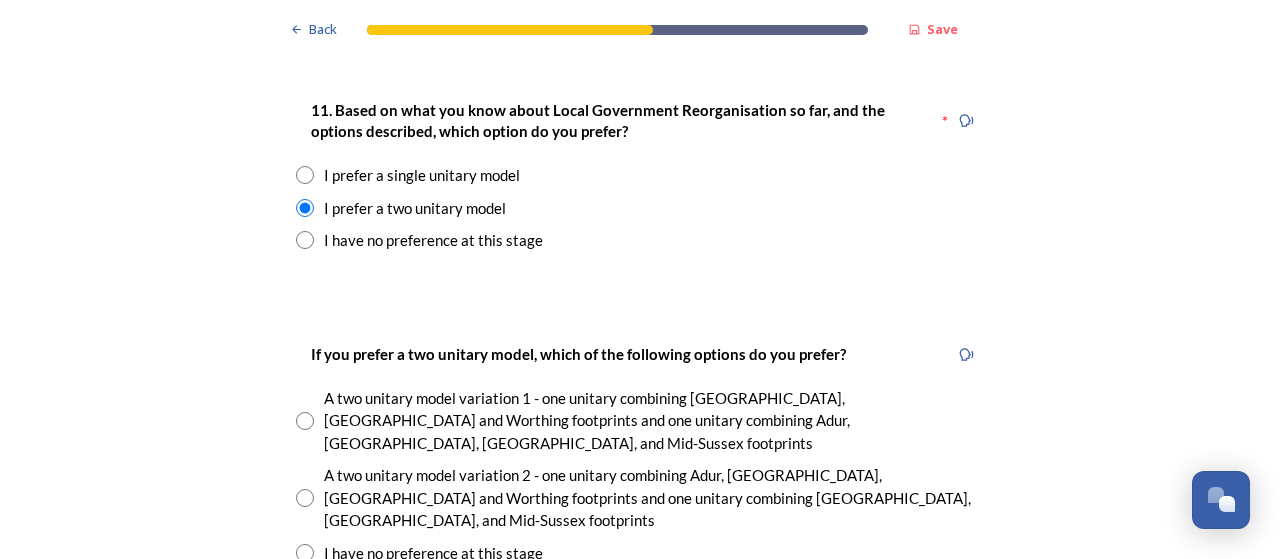 click at bounding box center (305, 498) 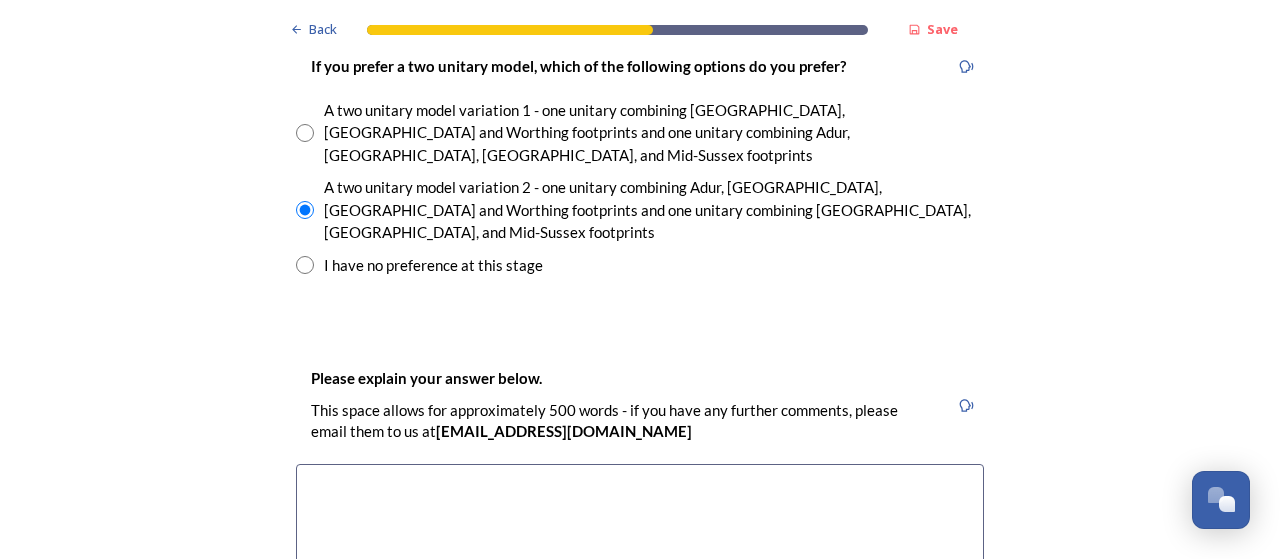 scroll, scrollTop: 3100, scrollLeft: 0, axis: vertical 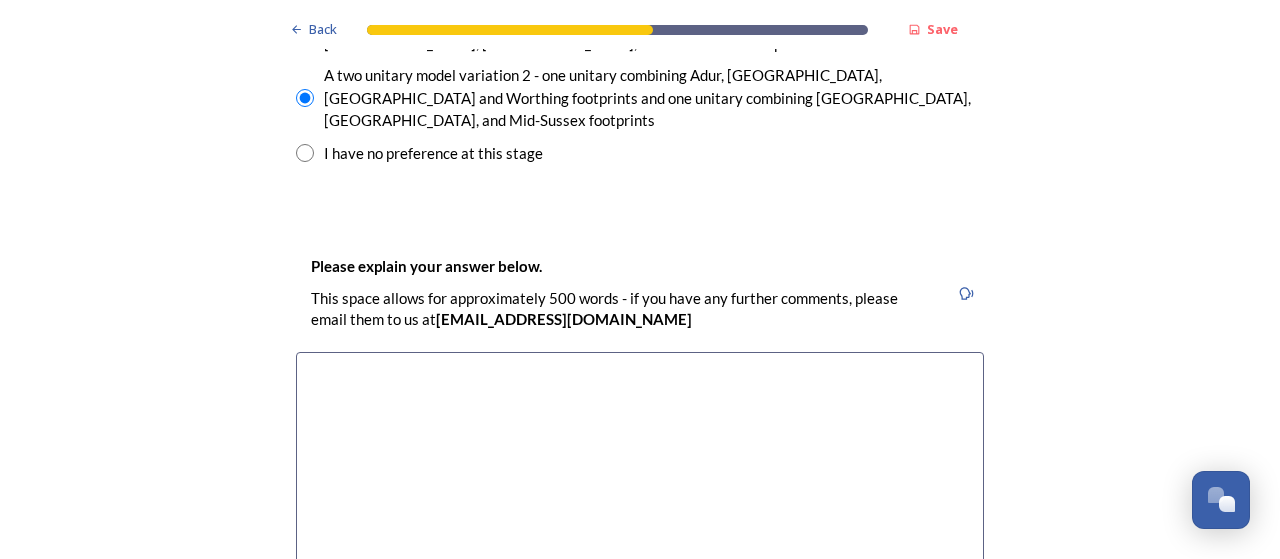 click at bounding box center (640, 464) 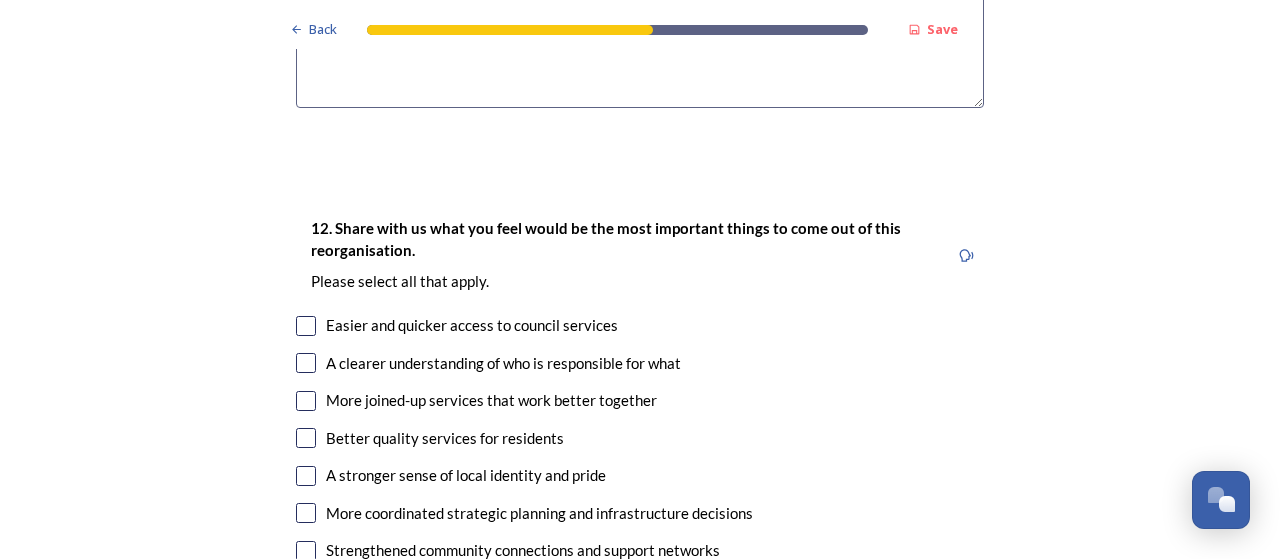 scroll, scrollTop: 3600, scrollLeft: 0, axis: vertical 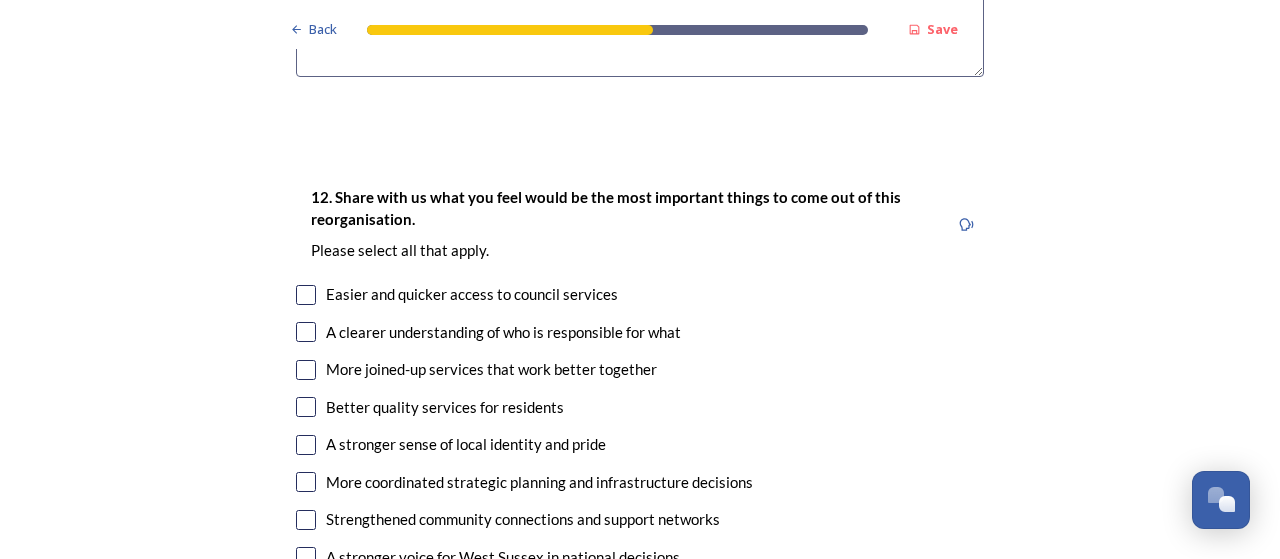 type on "I feel that" 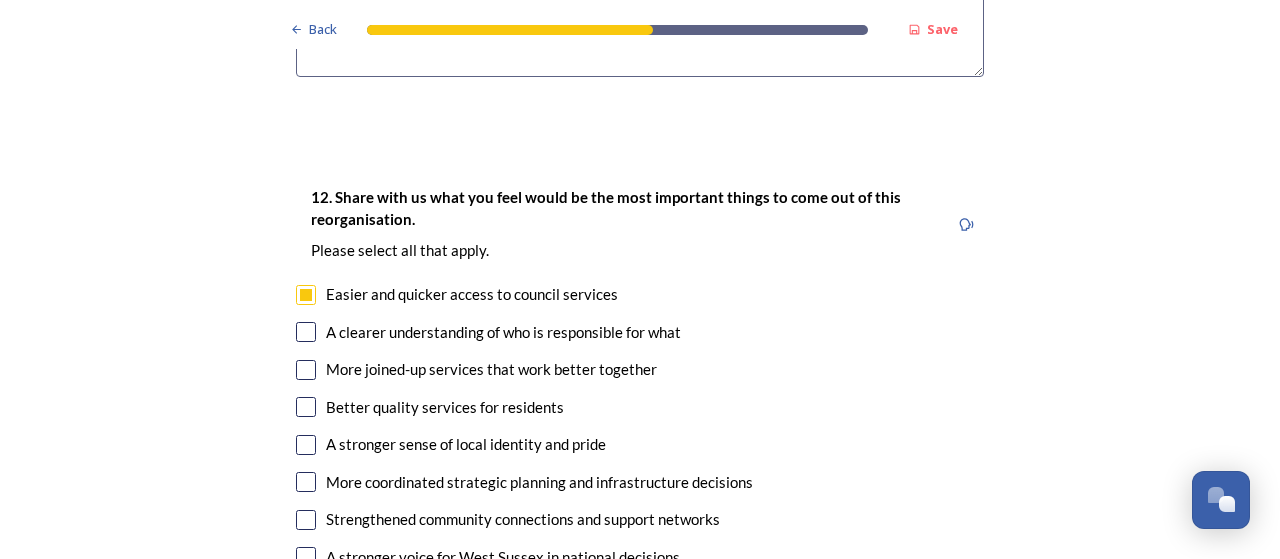 click at bounding box center (306, 332) 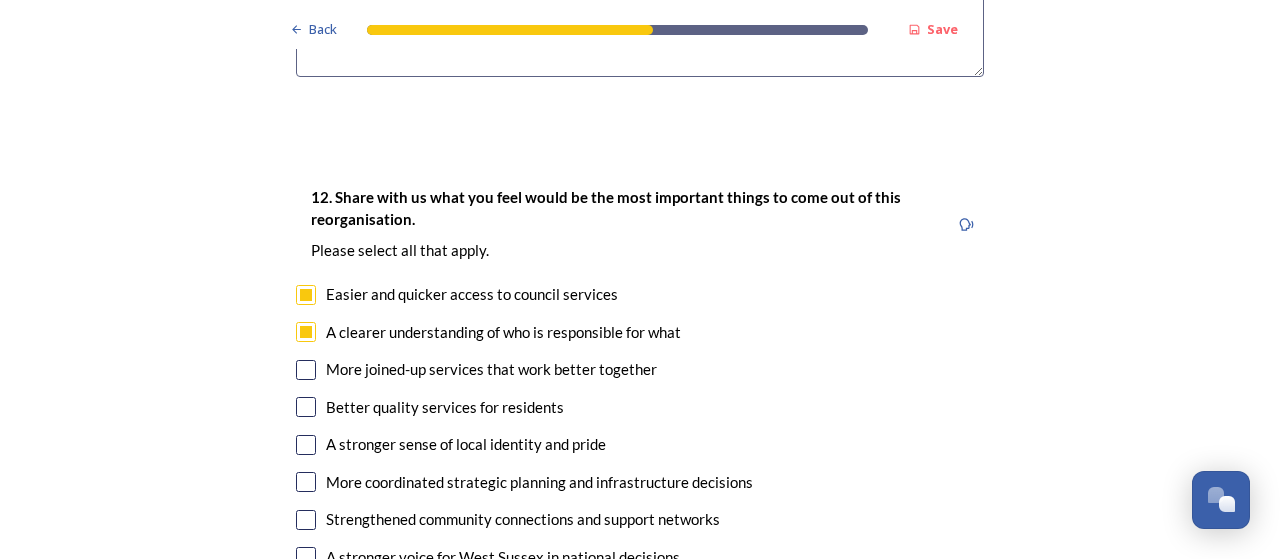 click at bounding box center (306, 370) 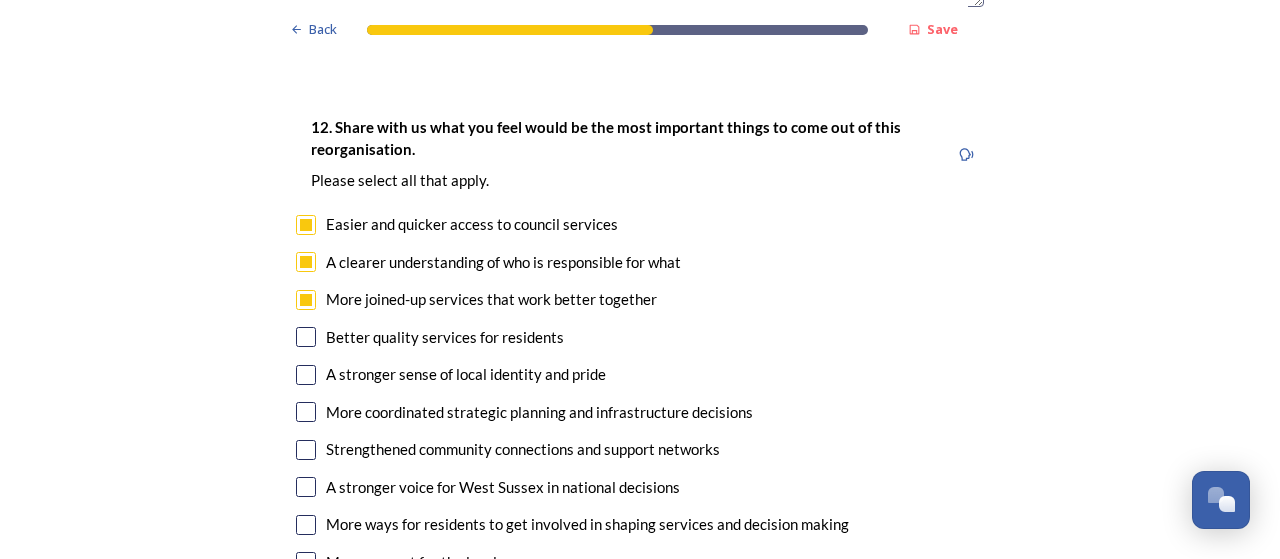 scroll, scrollTop: 3700, scrollLeft: 0, axis: vertical 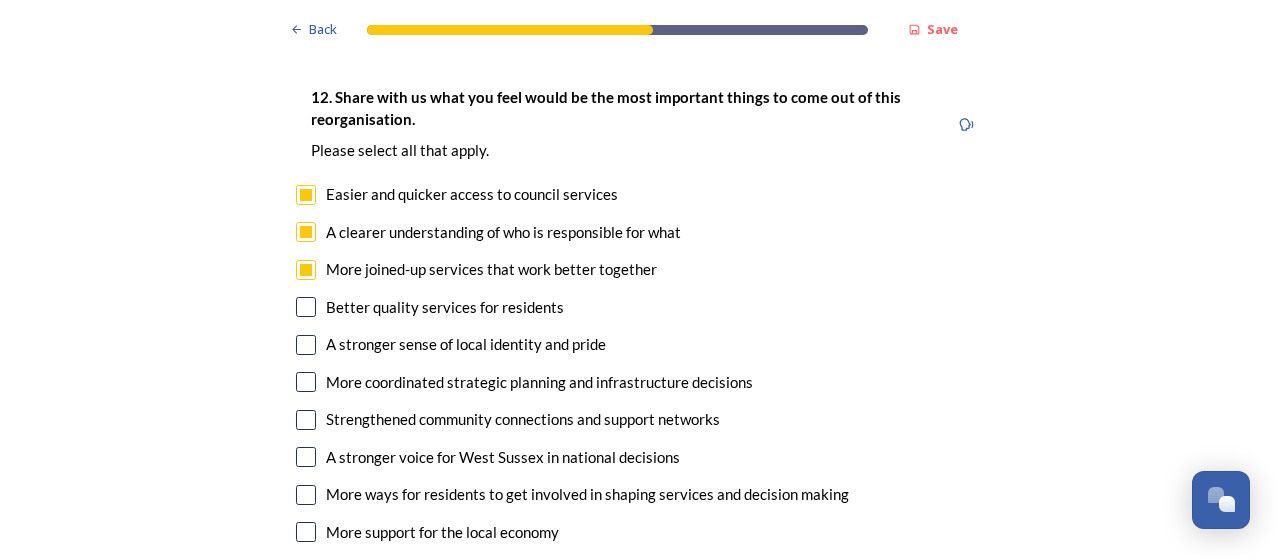 click at bounding box center (306, 232) 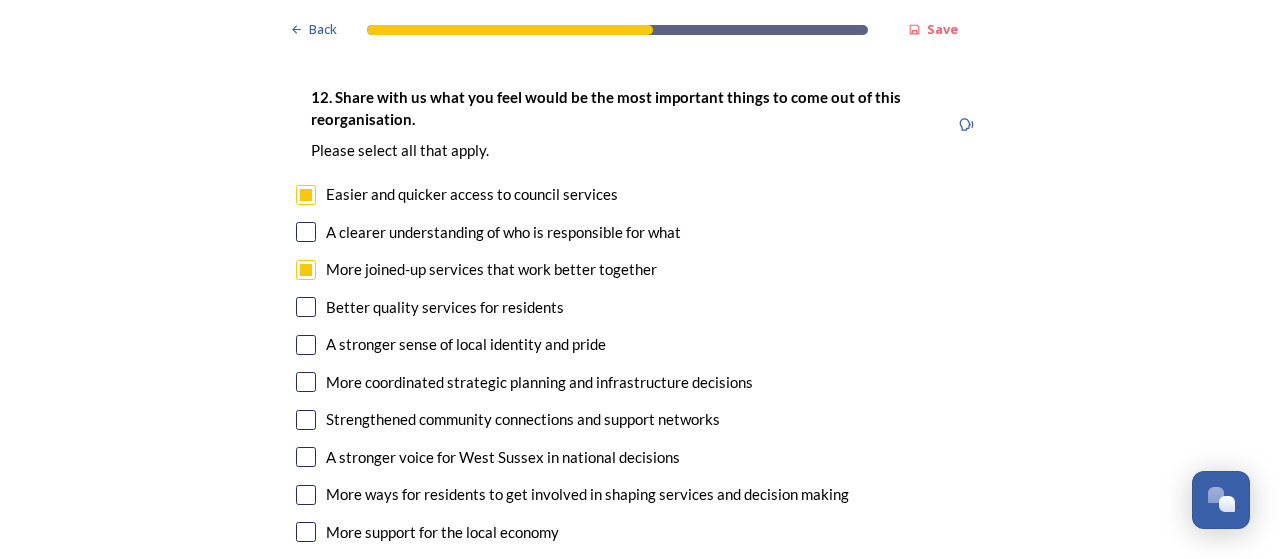 click at bounding box center [306, 307] 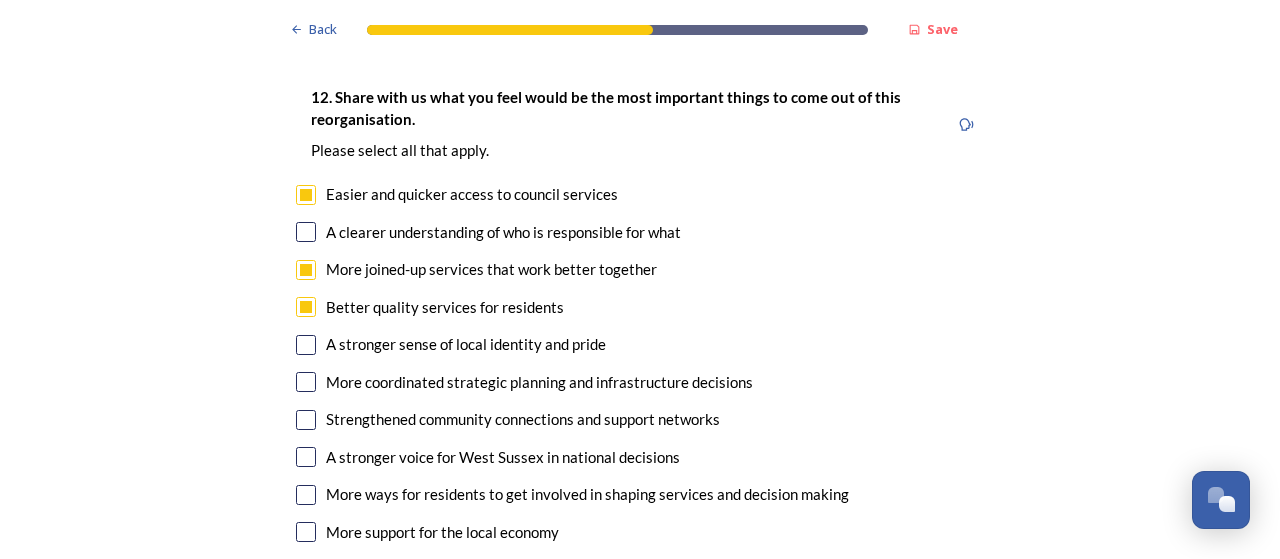 click at bounding box center (306, 457) 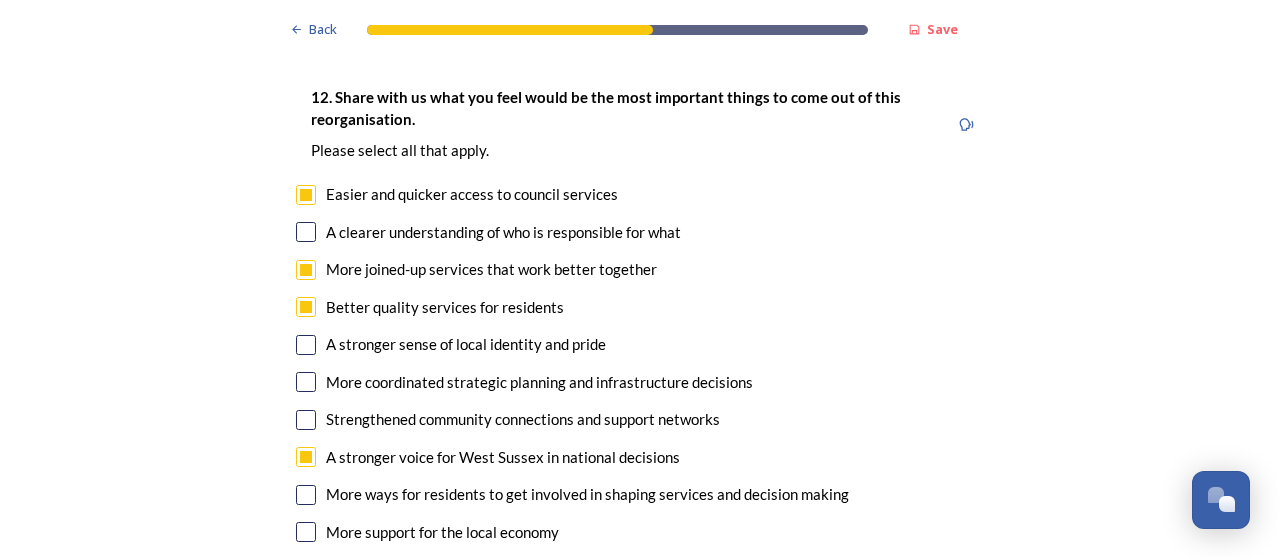 click at bounding box center [306, 382] 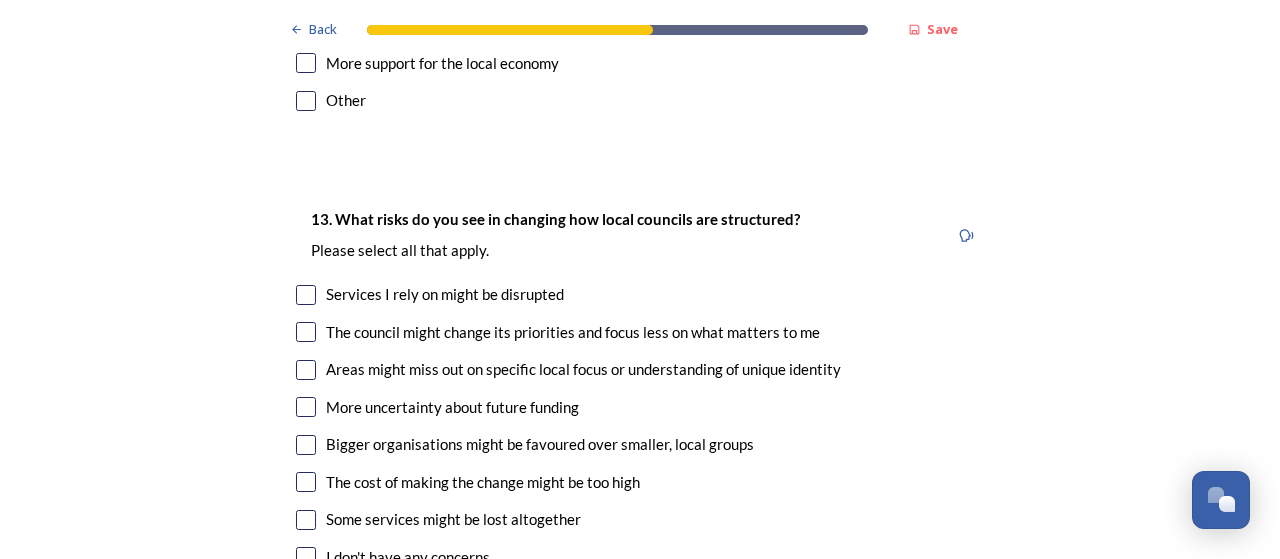 scroll, scrollTop: 4200, scrollLeft: 0, axis: vertical 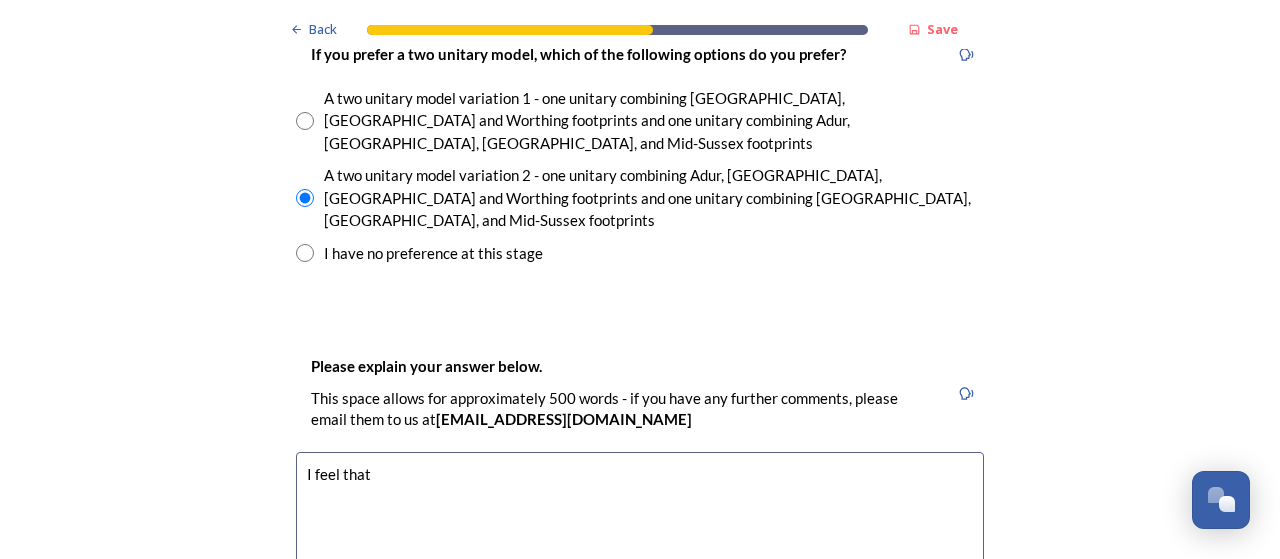 click on "I feel that" at bounding box center [640, 564] 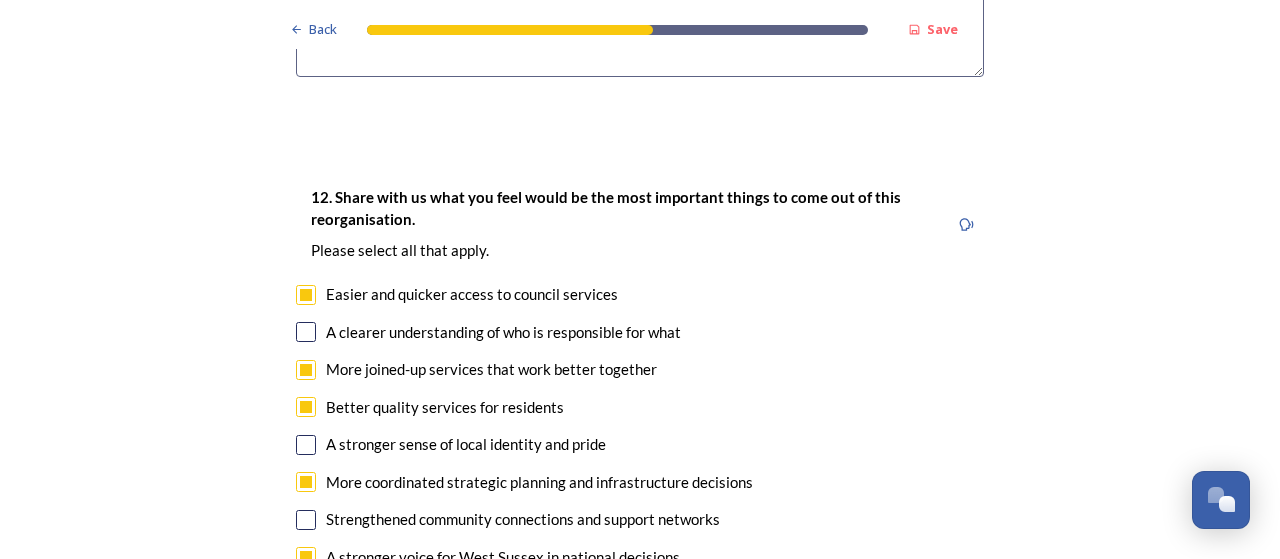 scroll, scrollTop: 3900, scrollLeft: 0, axis: vertical 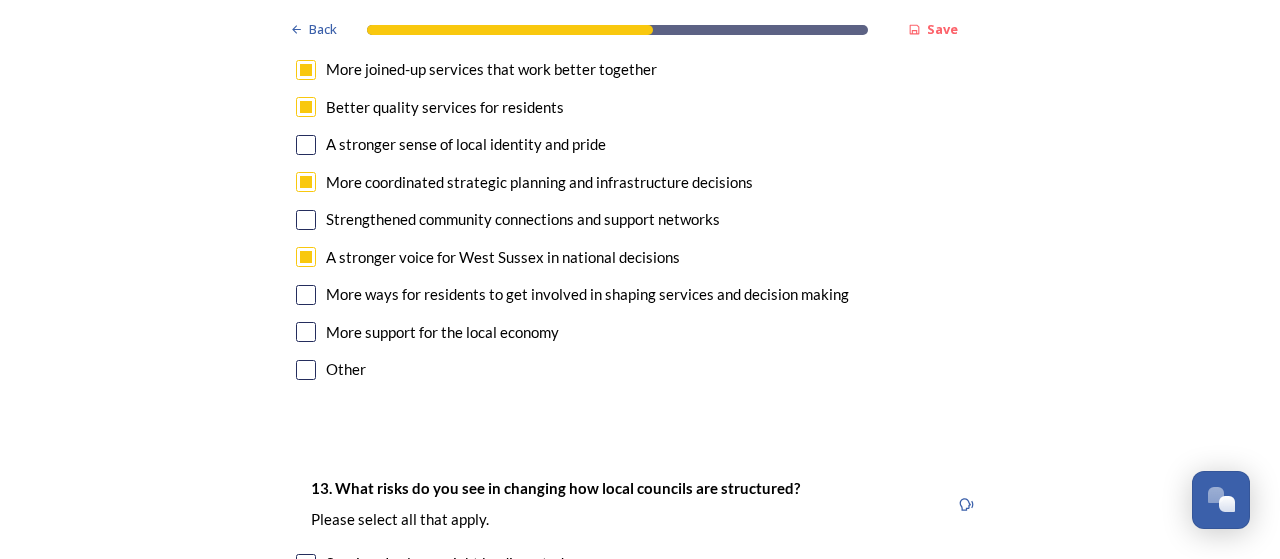 type on "I feel that this combination of towns are more similar and closely linked and have greater synthesis.
I think [PERSON_NAME], [GEOGRAPHIC_DATA] and an element of [GEOGRAPHIC_DATA] will have similar challenges and benefits due to their proximity to [GEOGRAPHIC_DATA] whereas the remainder have a slightly different identity being more coastal towns." 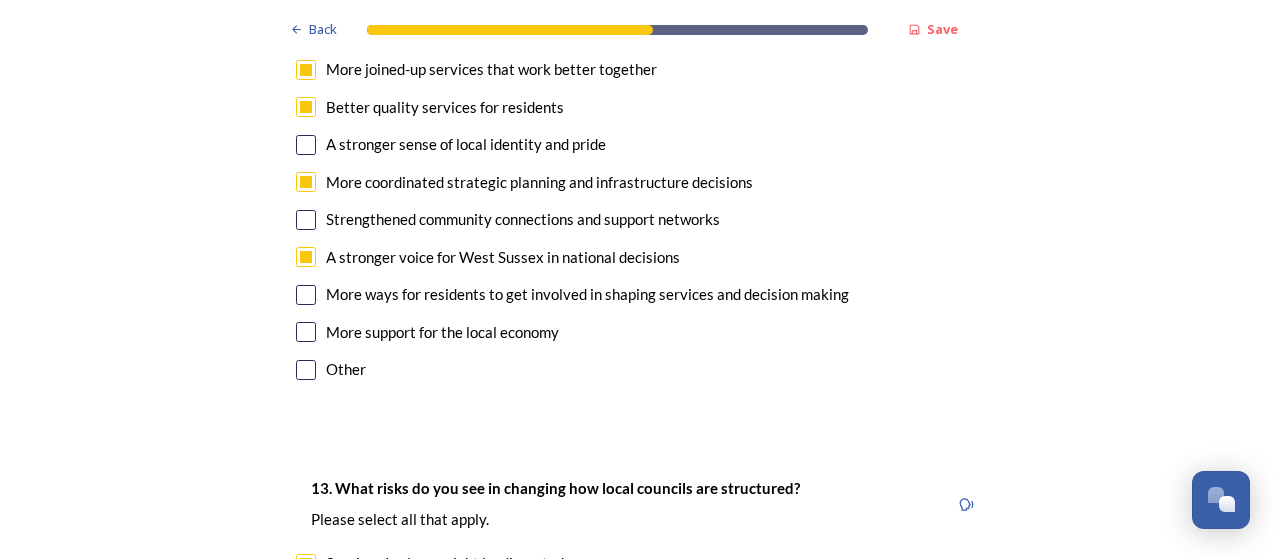 checkbox on "true" 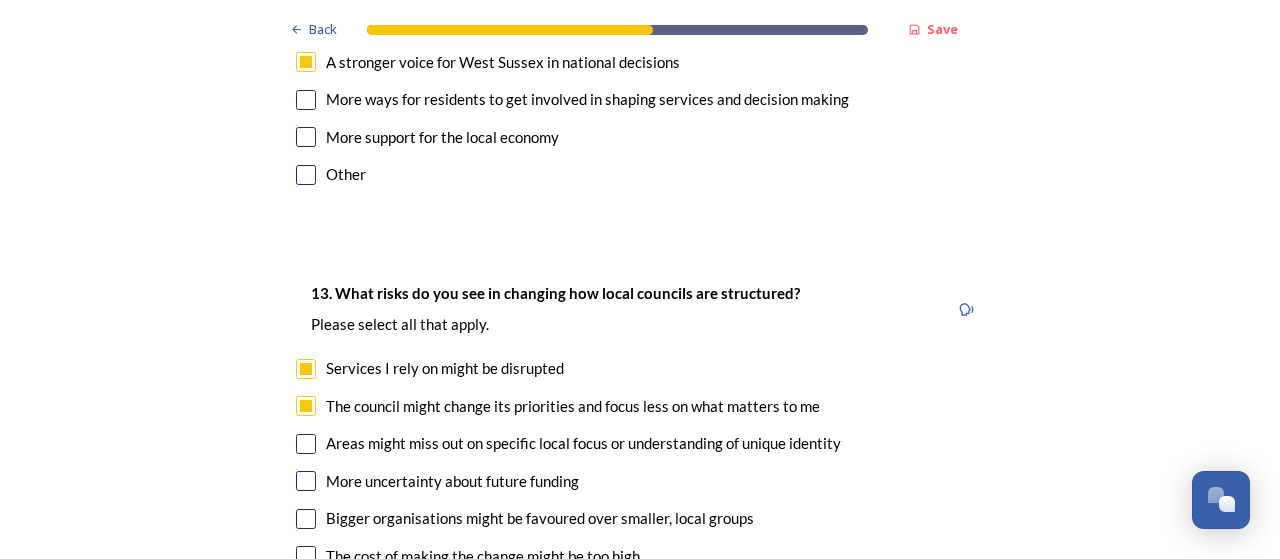scroll, scrollTop: 4100, scrollLeft: 0, axis: vertical 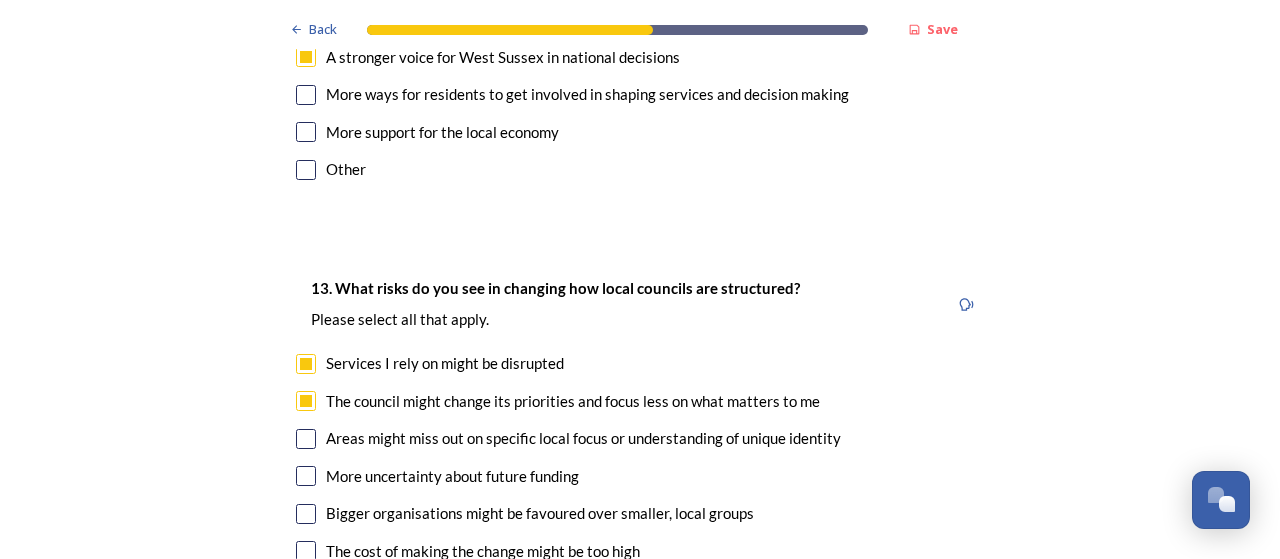 click on "13. What risks do you see in changing how local councils are structured? ﻿Please select all that apply. Services I rely on might be disrupted The council might change its priorities and focus less on what matters to me Areas might miss out on specific local focus or understanding of unique identity More uncertainty about future funding Bigger organisations might be favoured over smaller, local groups The cost of making the change might be too high Some services might be lost altogether I don't have any concerns Other" at bounding box center [640, 478] 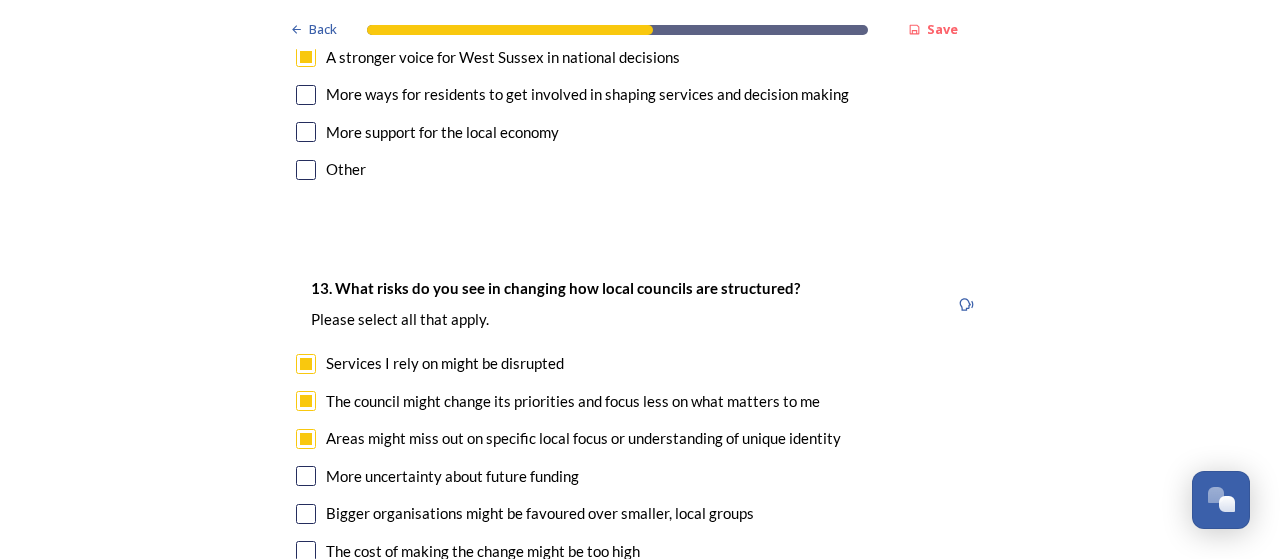 checkbox on "true" 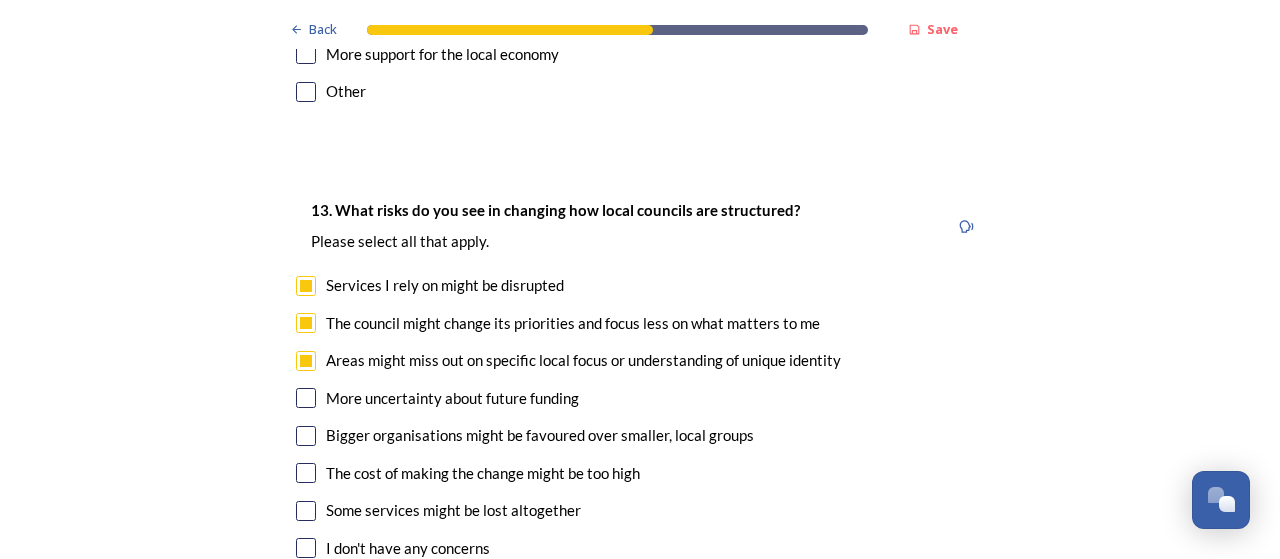scroll, scrollTop: 4300, scrollLeft: 0, axis: vertical 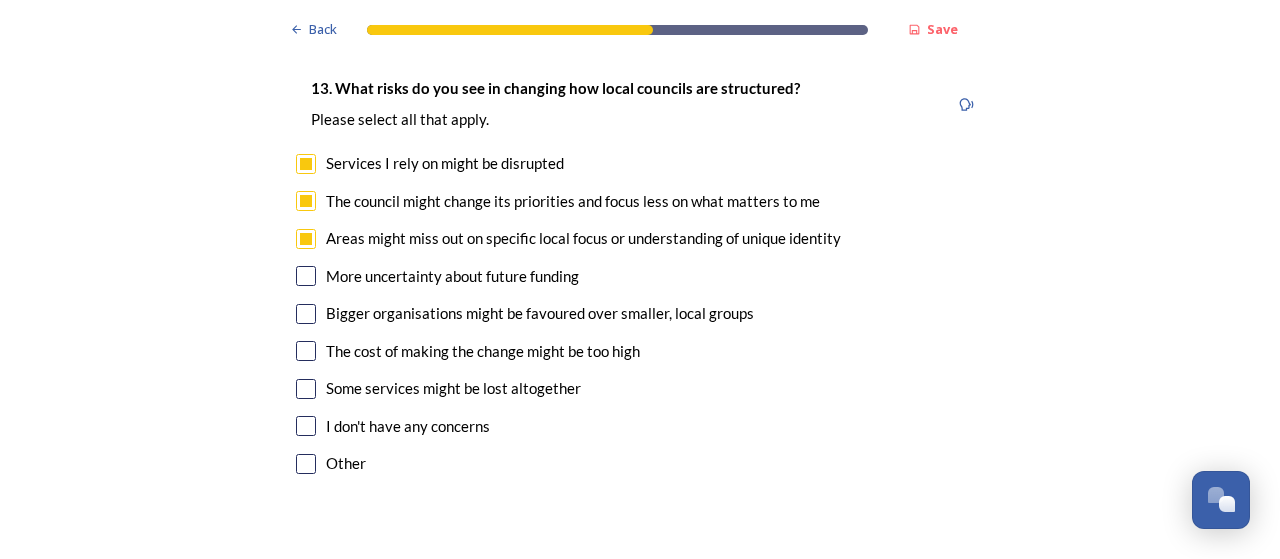 click at bounding box center (306, 314) 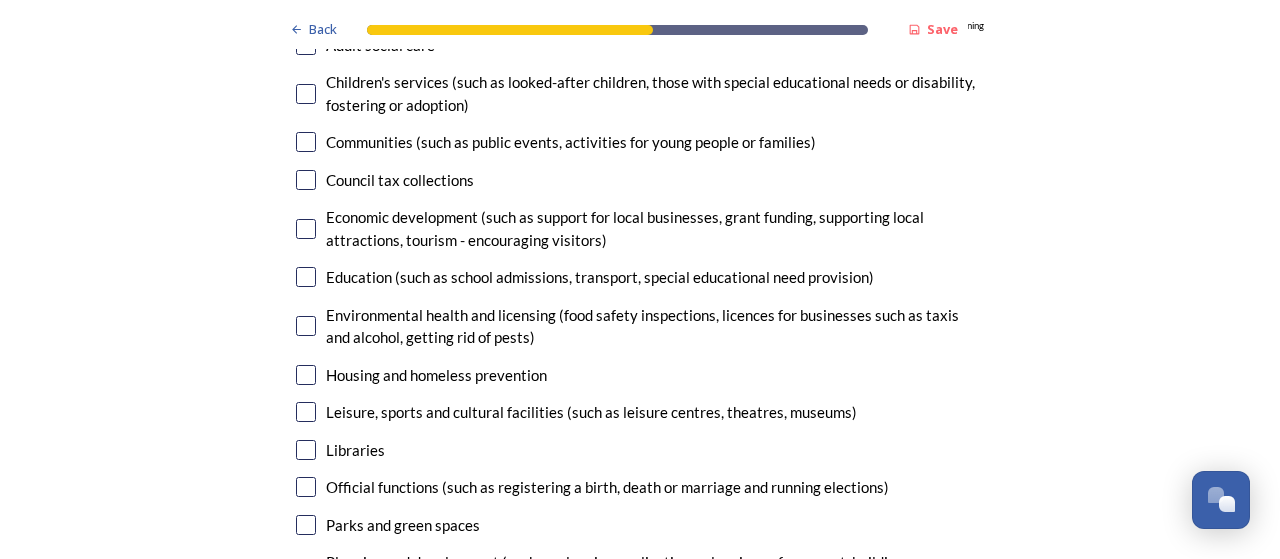 scroll, scrollTop: 5000, scrollLeft: 0, axis: vertical 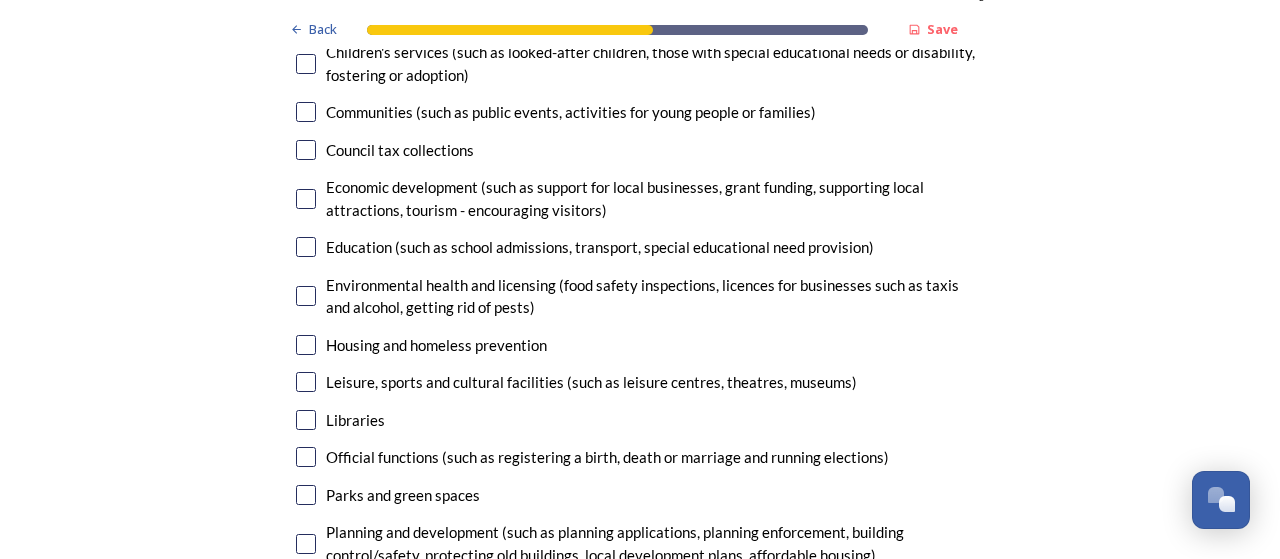 click at bounding box center (306, 382) 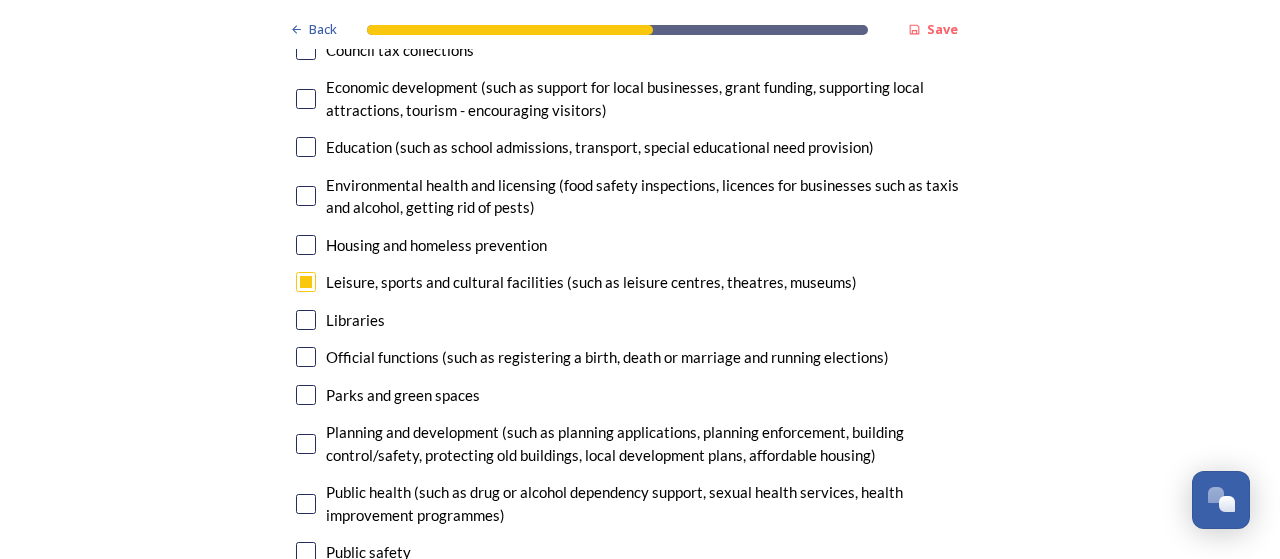 scroll, scrollTop: 5200, scrollLeft: 0, axis: vertical 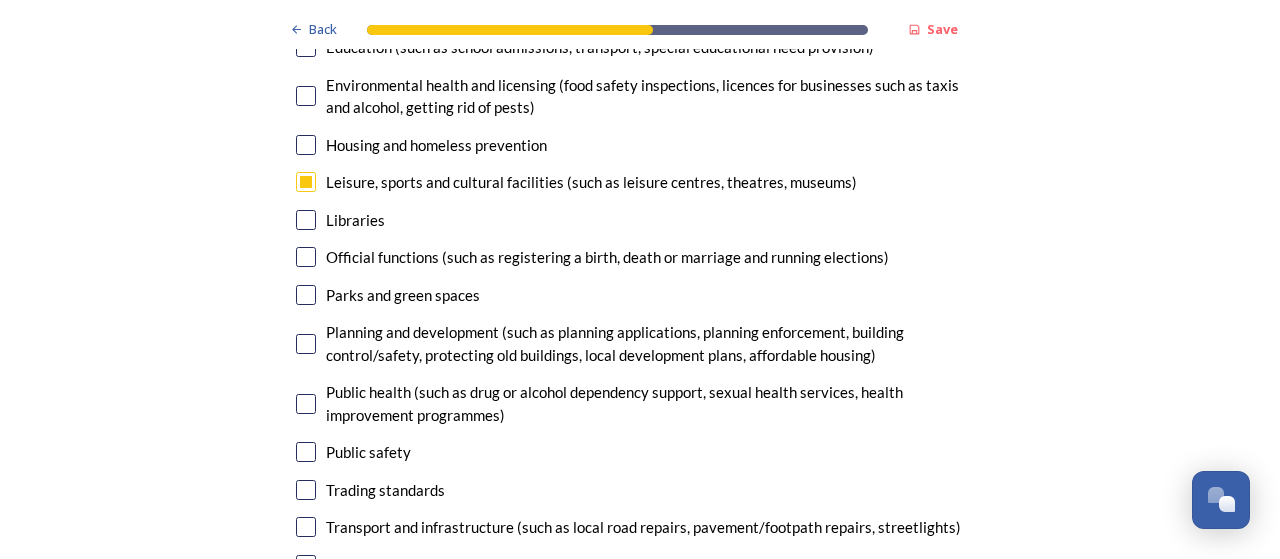 click at bounding box center (306, 527) 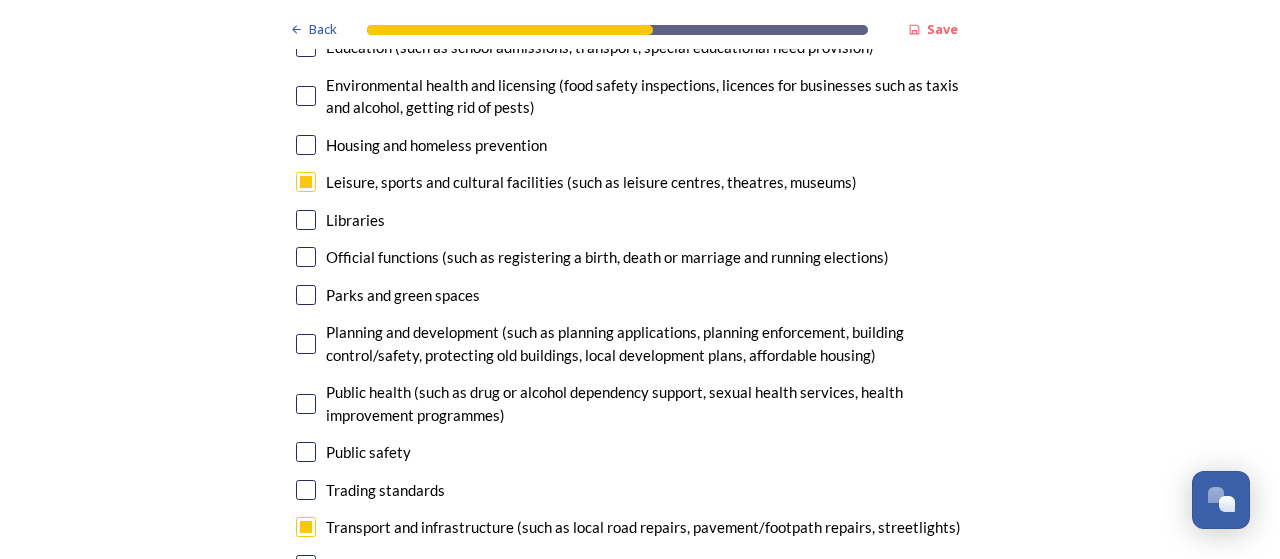 click at bounding box center [306, 602] 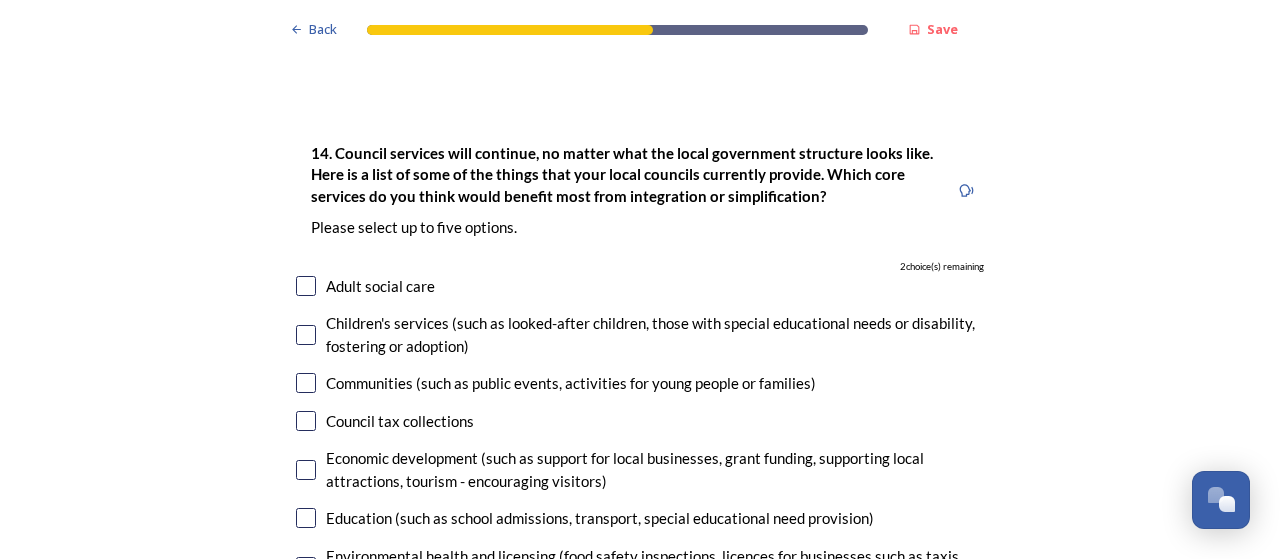 scroll, scrollTop: 4700, scrollLeft: 0, axis: vertical 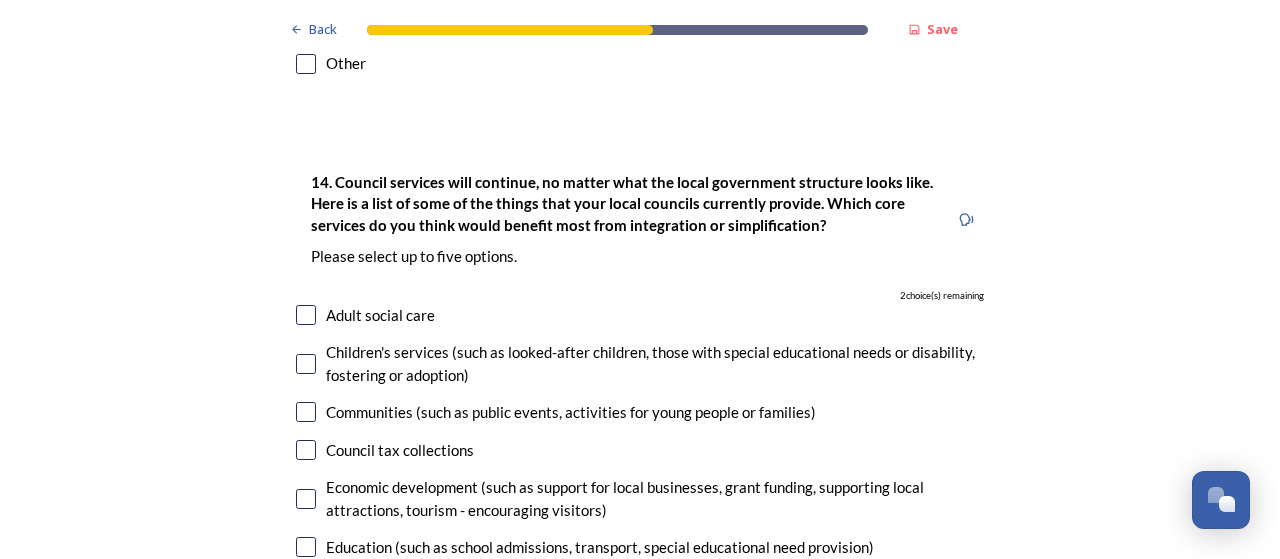 click at bounding box center [306, 412] 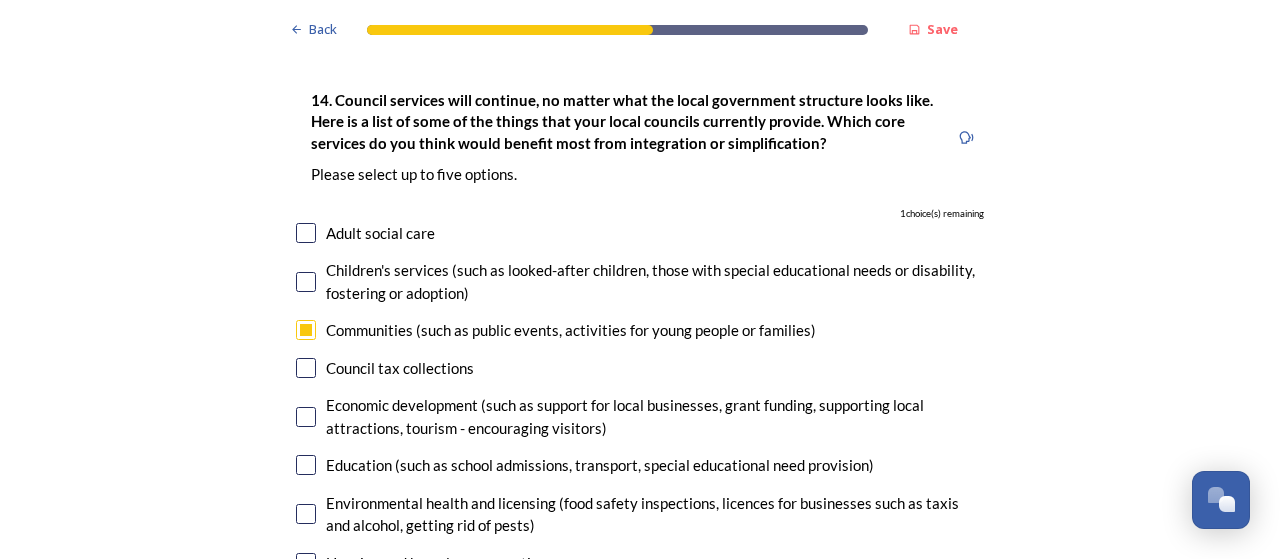 scroll, scrollTop: 4800, scrollLeft: 0, axis: vertical 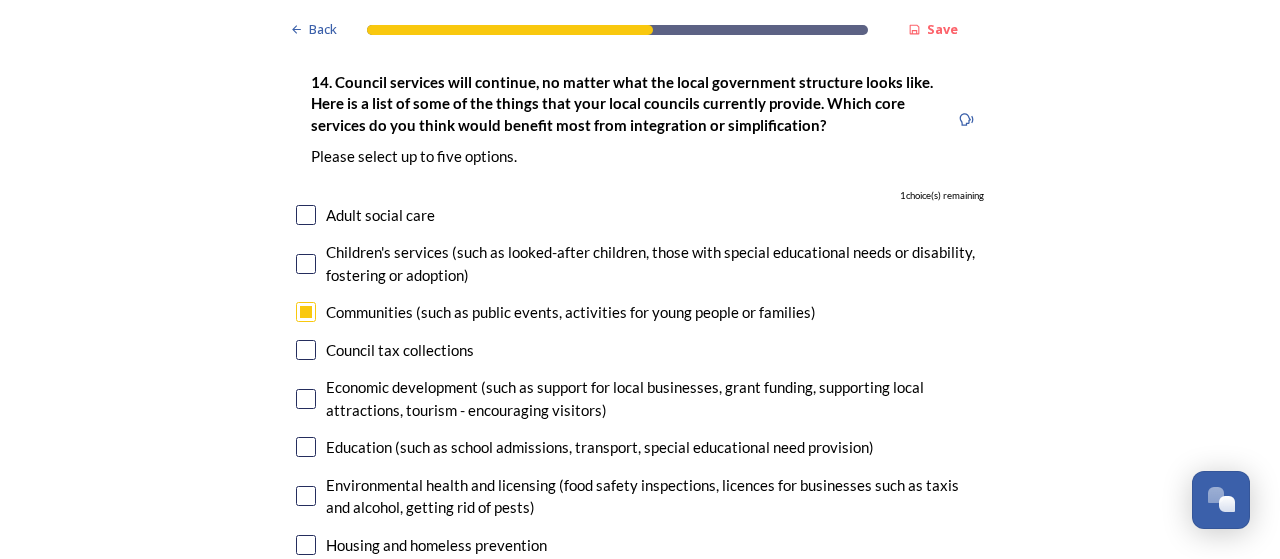 click at bounding box center (306, 447) 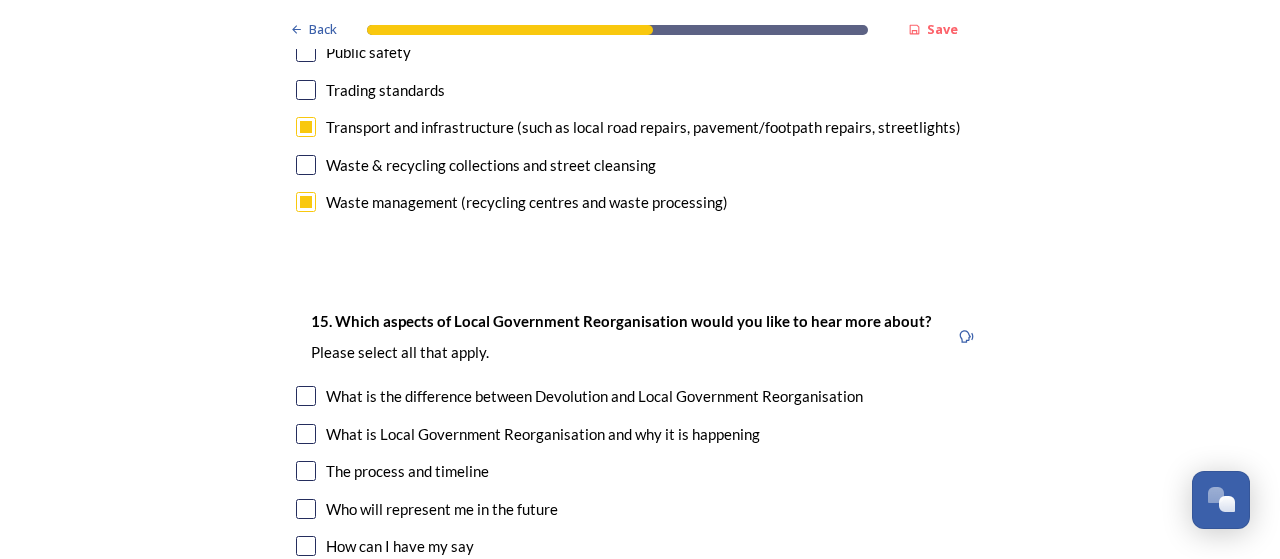 scroll, scrollTop: 5700, scrollLeft: 0, axis: vertical 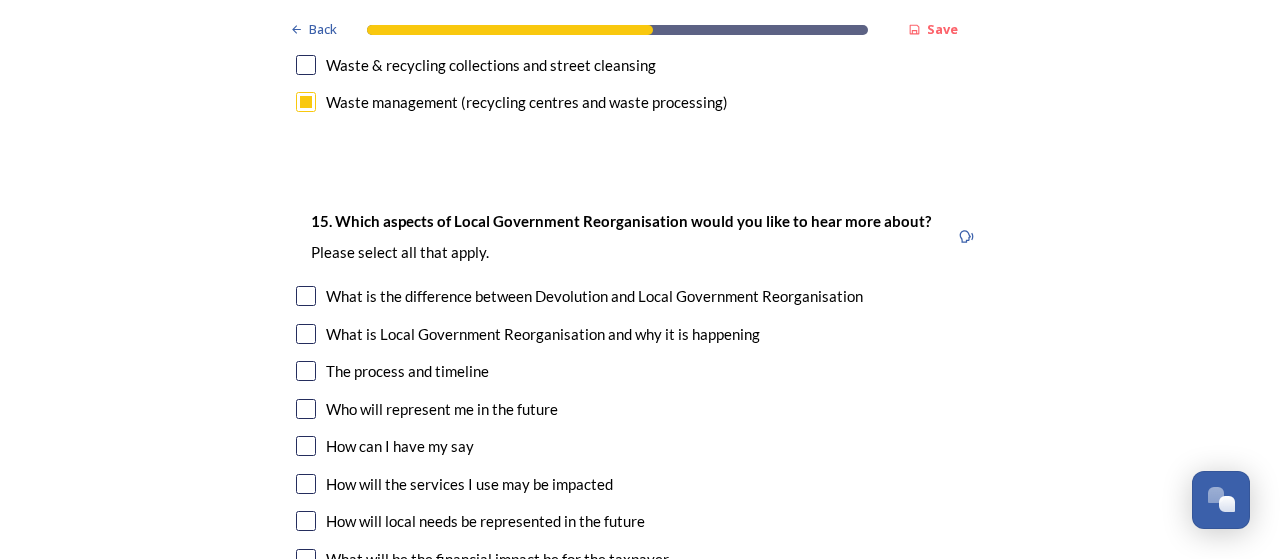 click on "What is the difference between Devolution and Local Government Reorganisation" at bounding box center [594, 296] 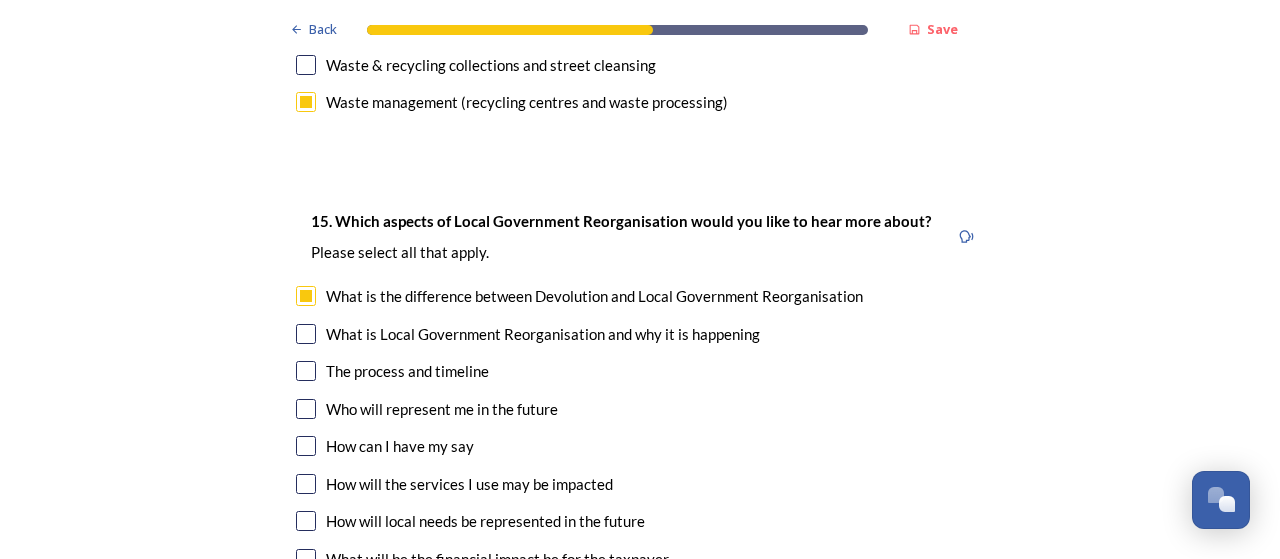 checkbox on "true" 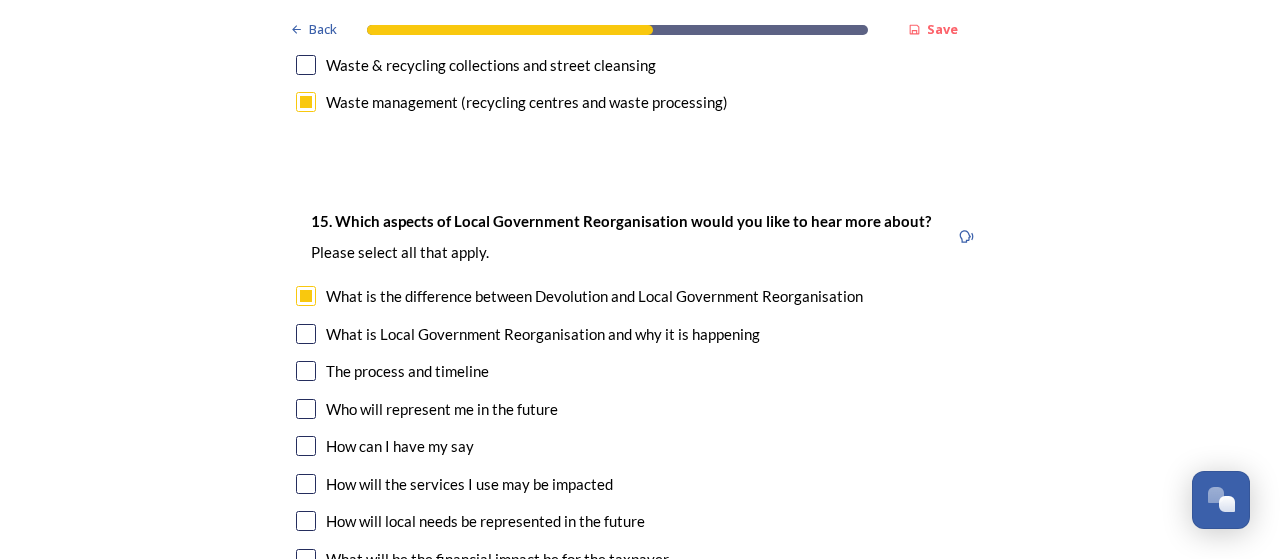 click at bounding box center (306, 334) 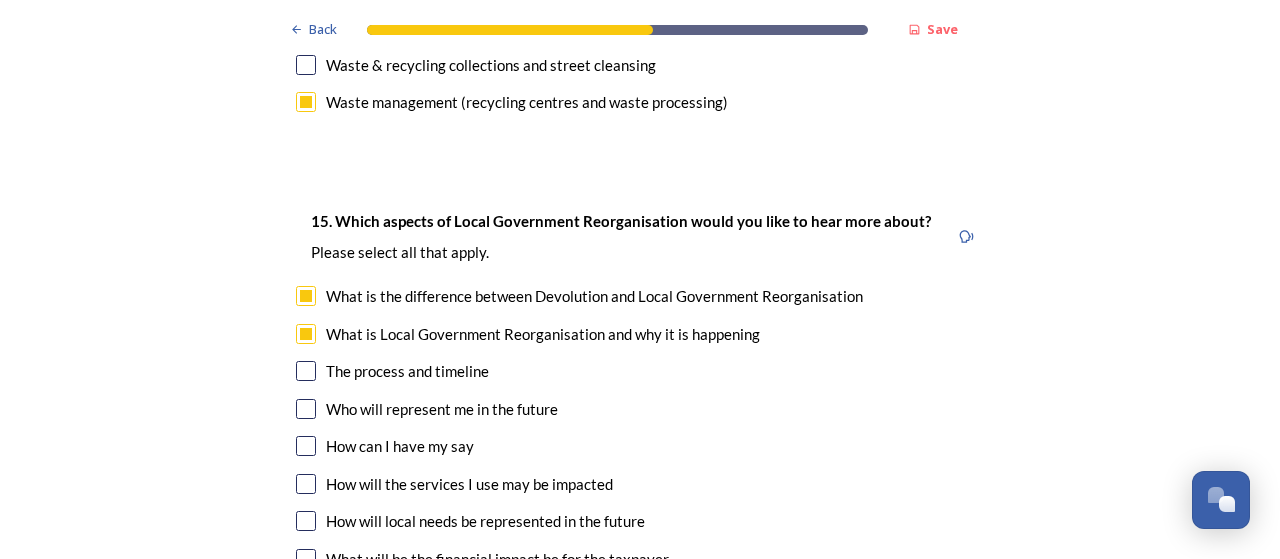 click at bounding box center [306, 296] 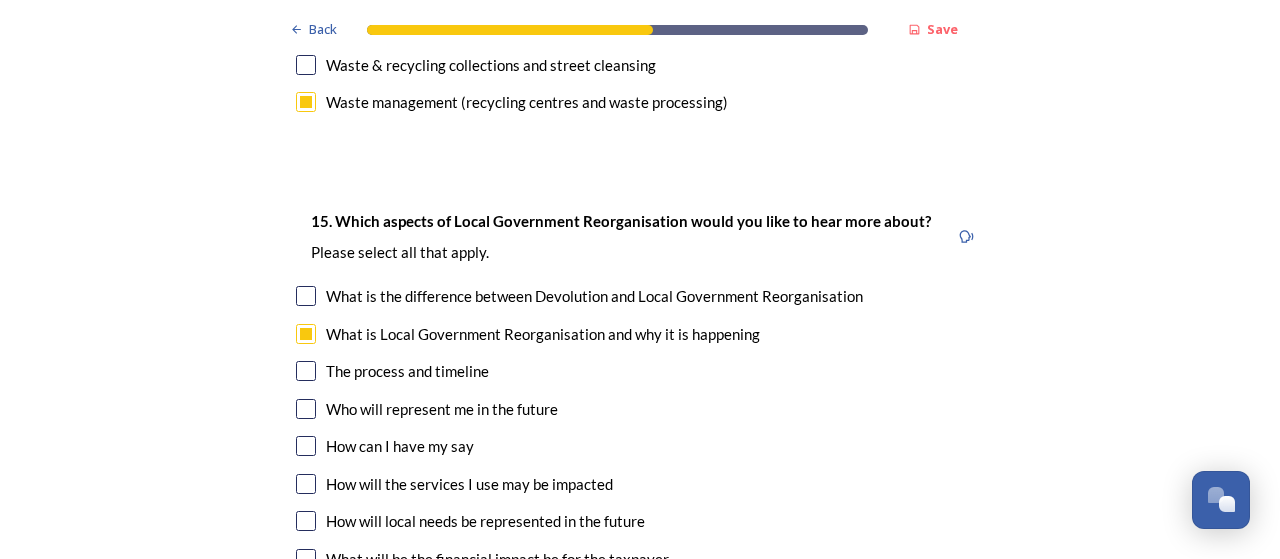 click on "The process and timeline" at bounding box center [407, 371] 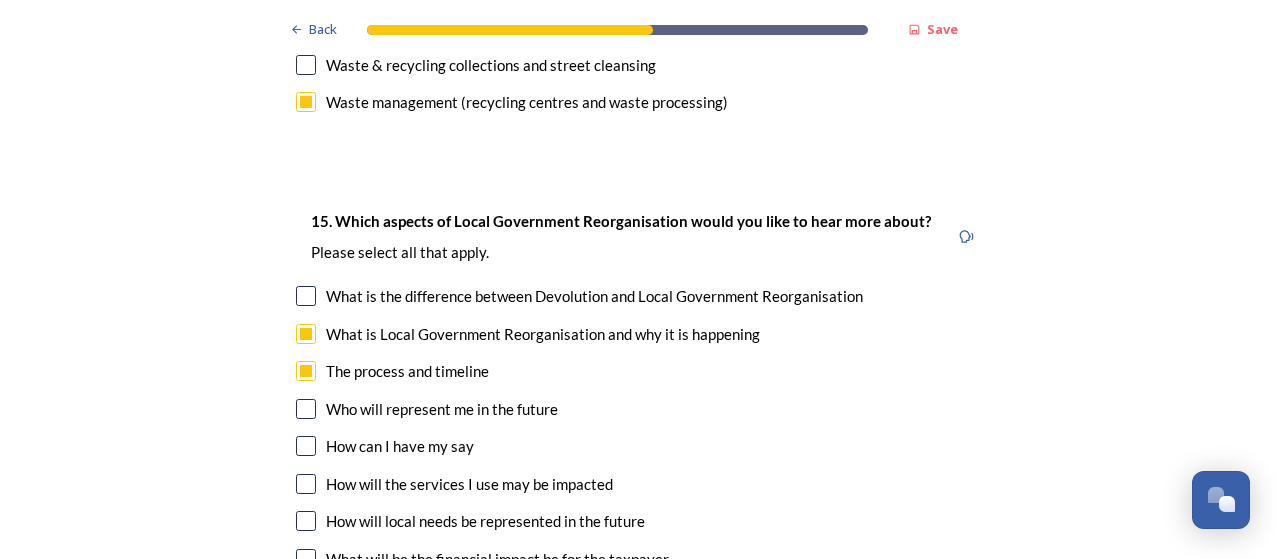 click at bounding box center [306, 521] 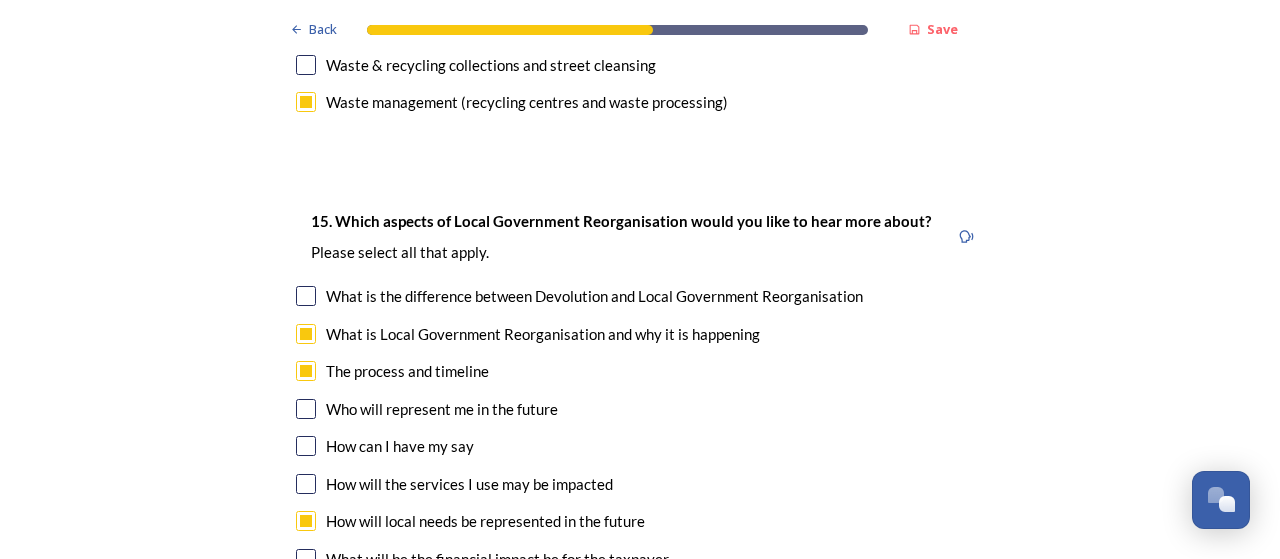 click at bounding box center (306, 484) 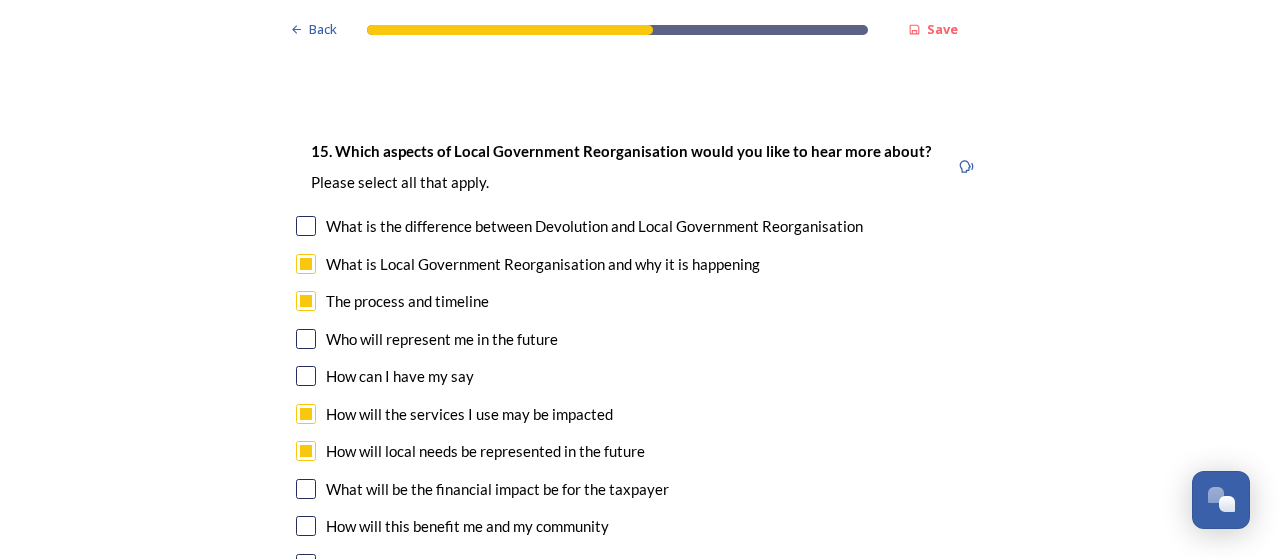 scroll, scrollTop: 5800, scrollLeft: 0, axis: vertical 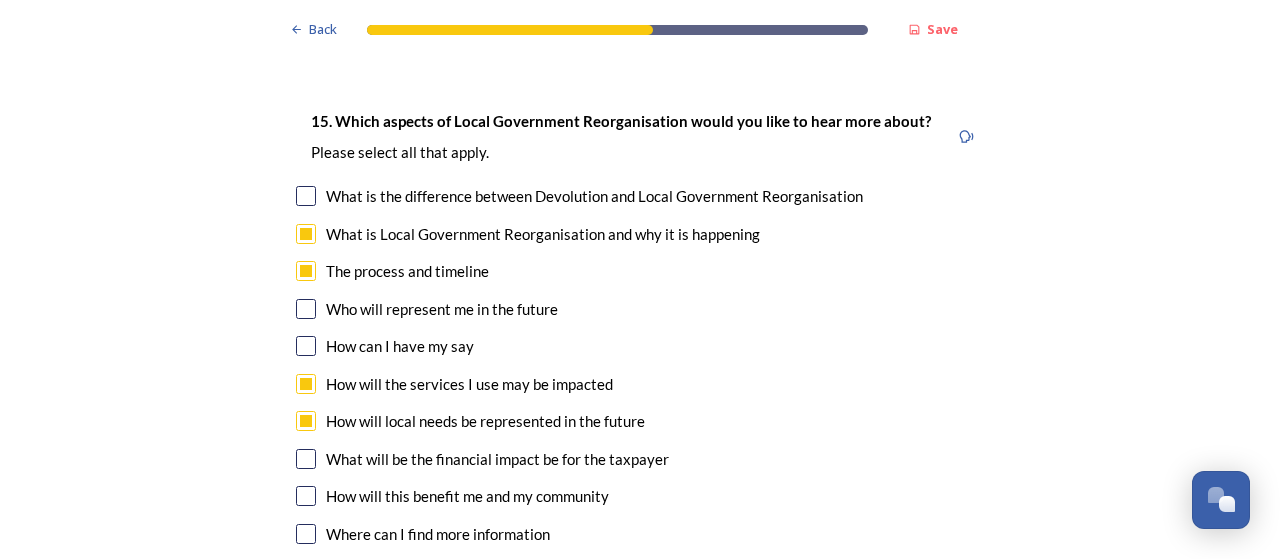 click on "How will this benefit me and my community" at bounding box center [467, 496] 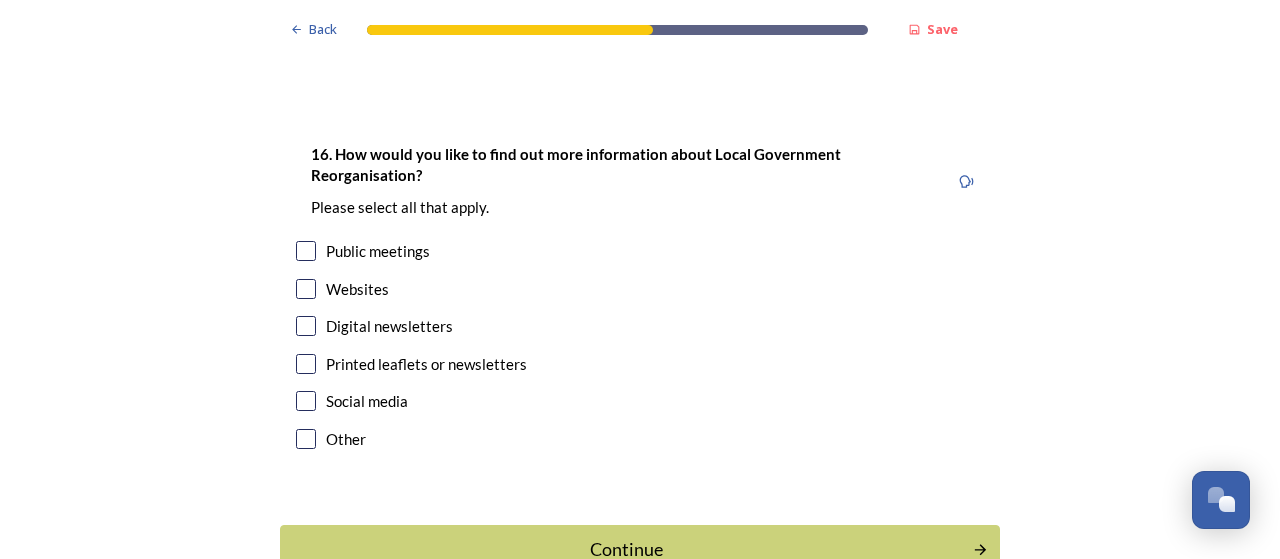 scroll, scrollTop: 6300, scrollLeft: 0, axis: vertical 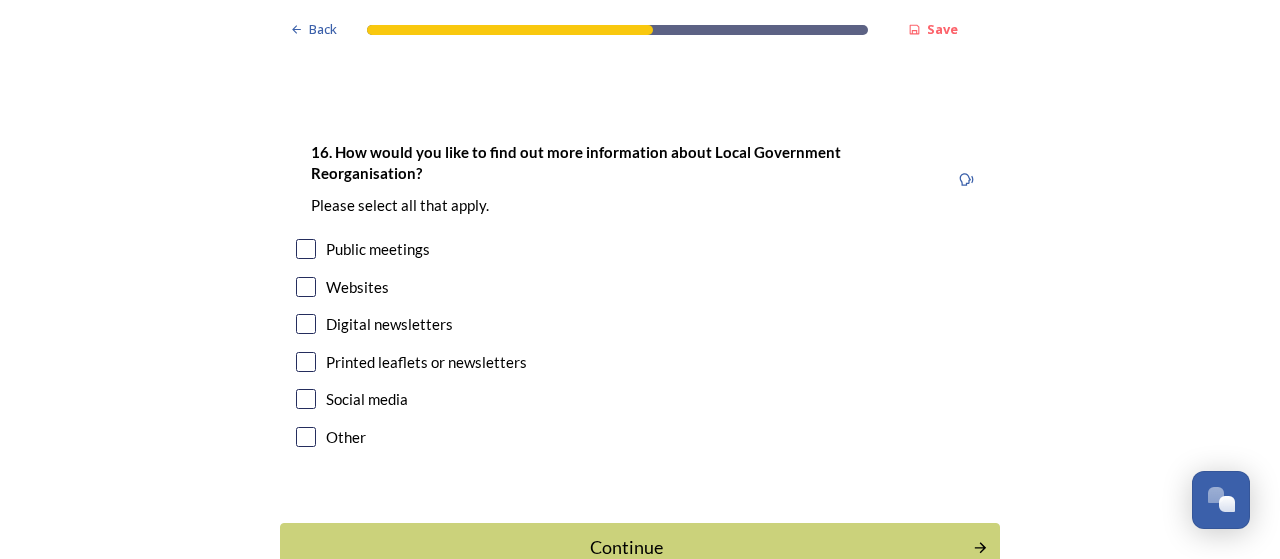 click on "Websites" at bounding box center (357, 287) 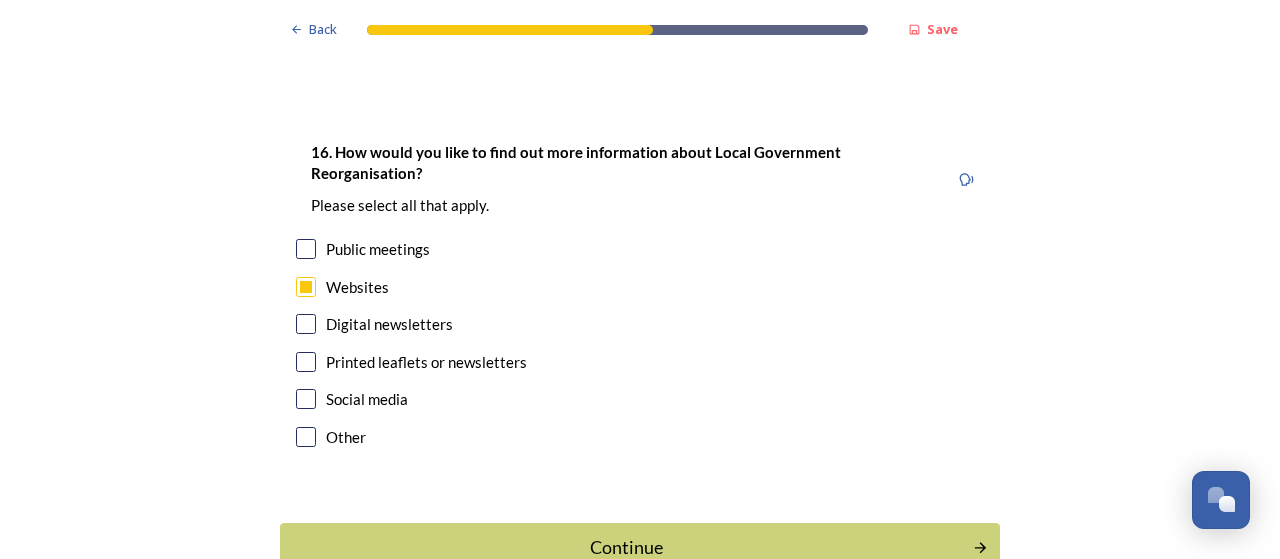 checkbox on "true" 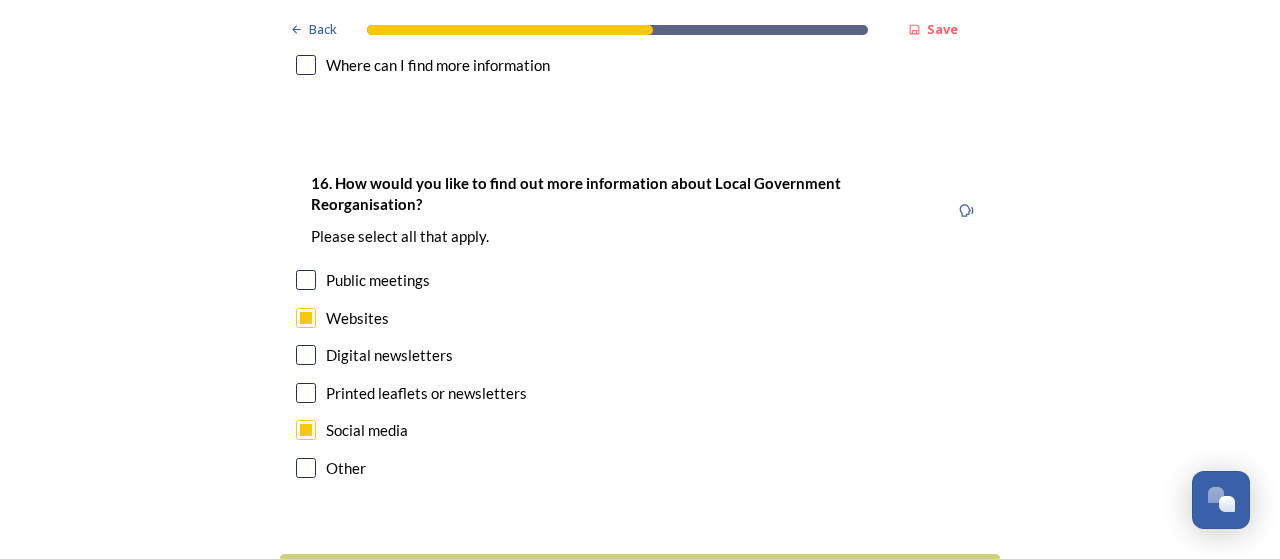 scroll, scrollTop: 6300, scrollLeft: 0, axis: vertical 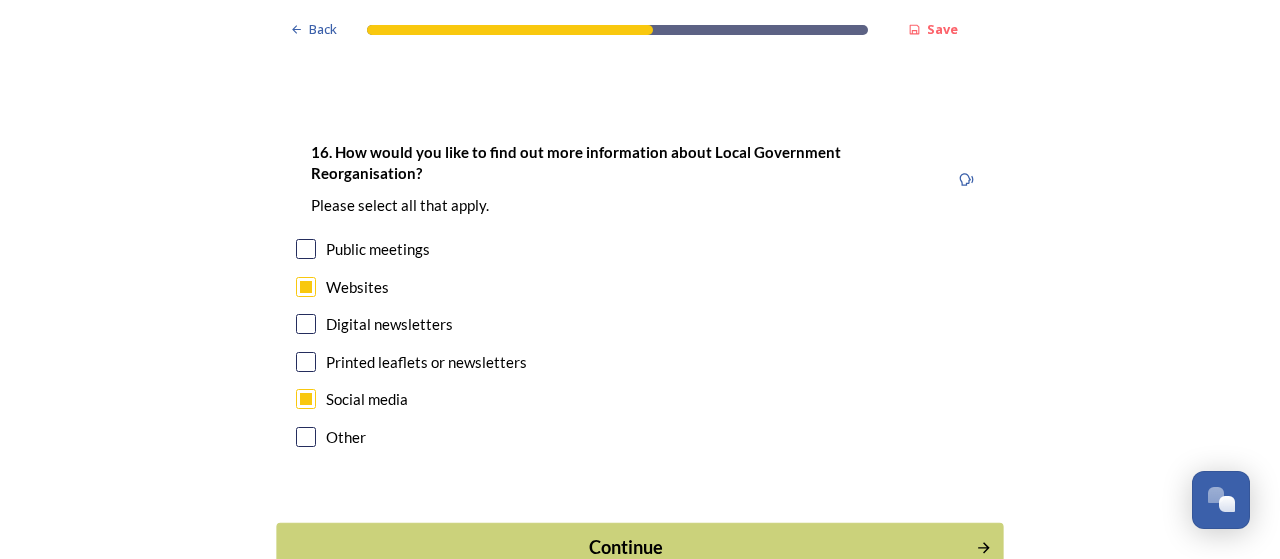 click on "Continue" at bounding box center (626, 547) 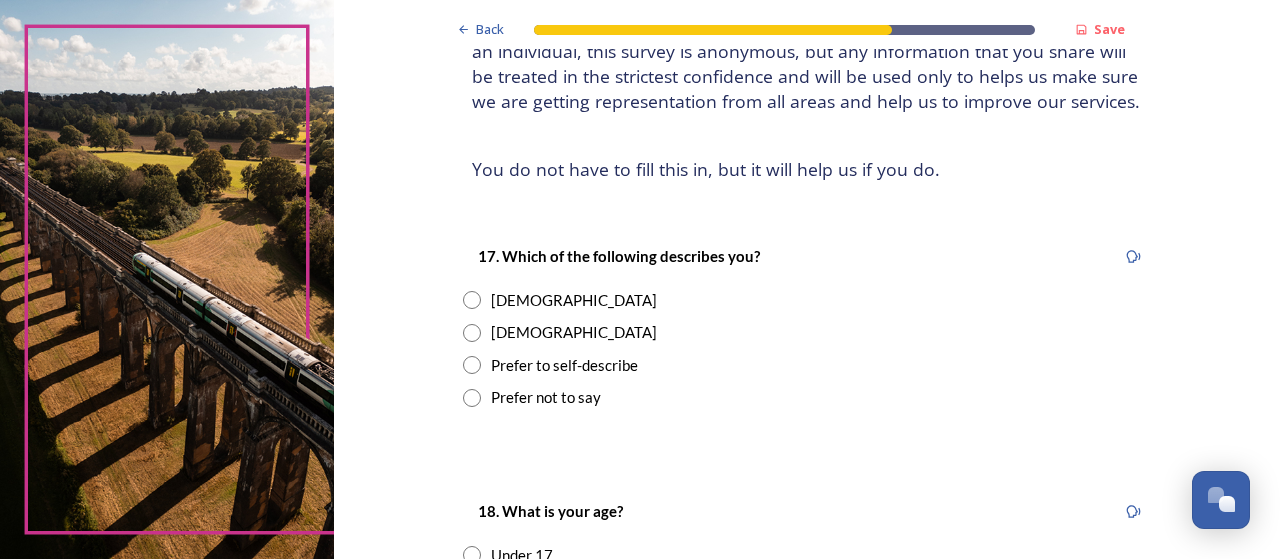 scroll, scrollTop: 200, scrollLeft: 0, axis: vertical 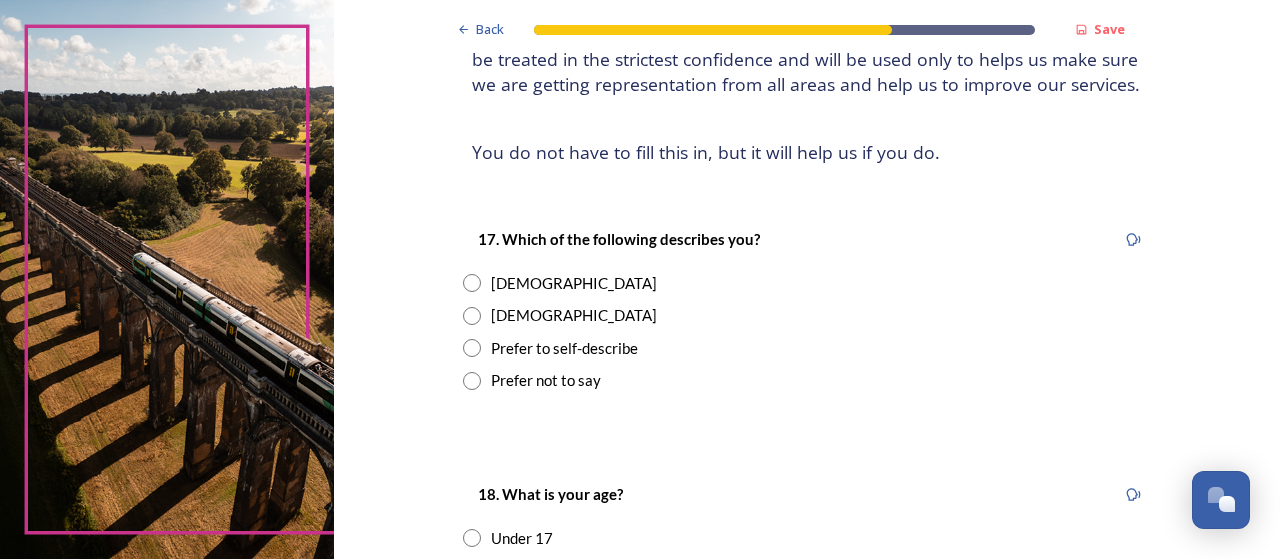click on "[DEMOGRAPHIC_DATA]" at bounding box center [574, 283] 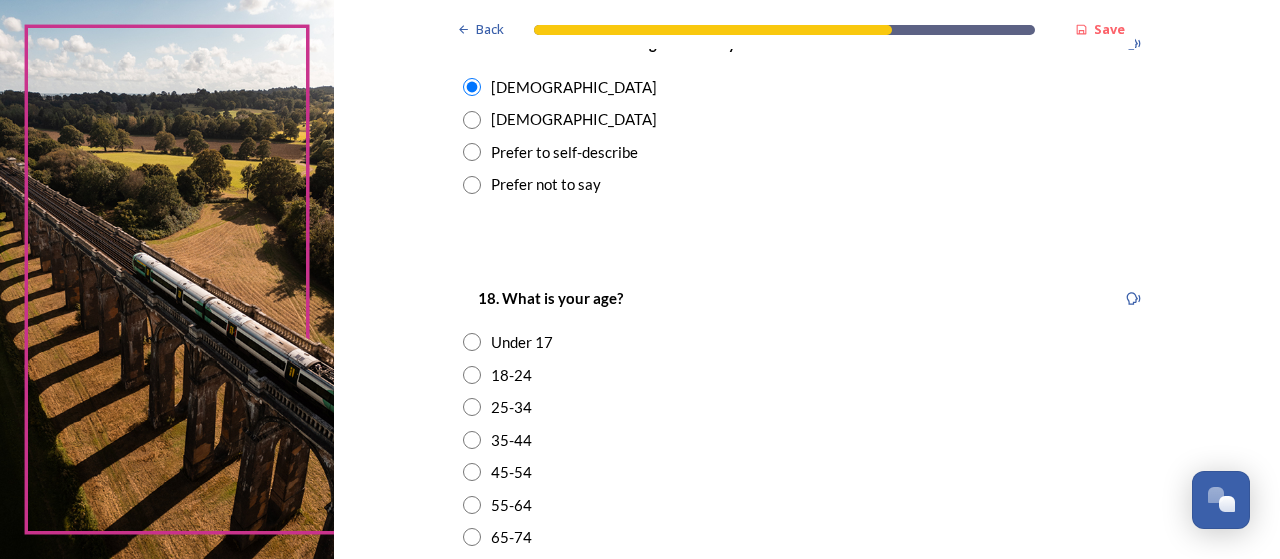 scroll, scrollTop: 400, scrollLeft: 0, axis: vertical 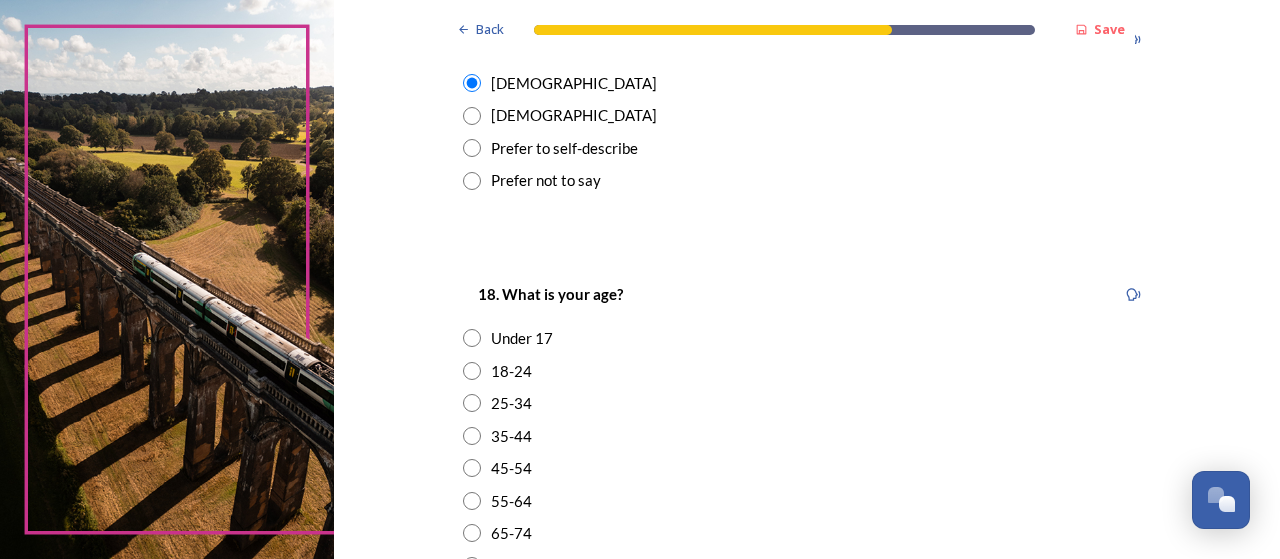 click on "35-44" at bounding box center (511, 436) 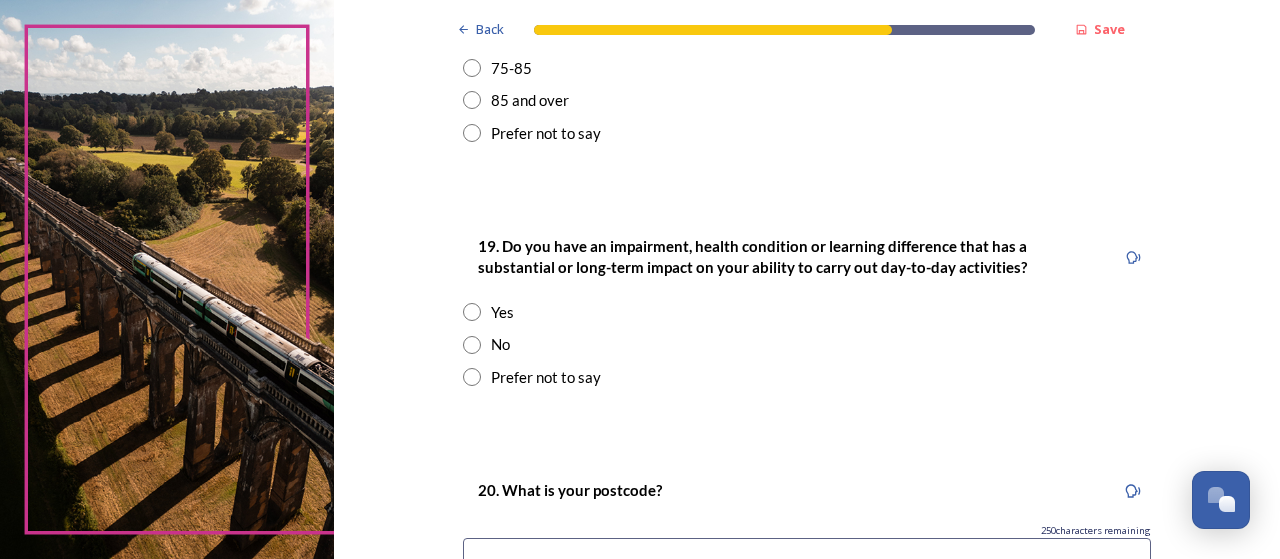 scroll, scrollTop: 900, scrollLeft: 0, axis: vertical 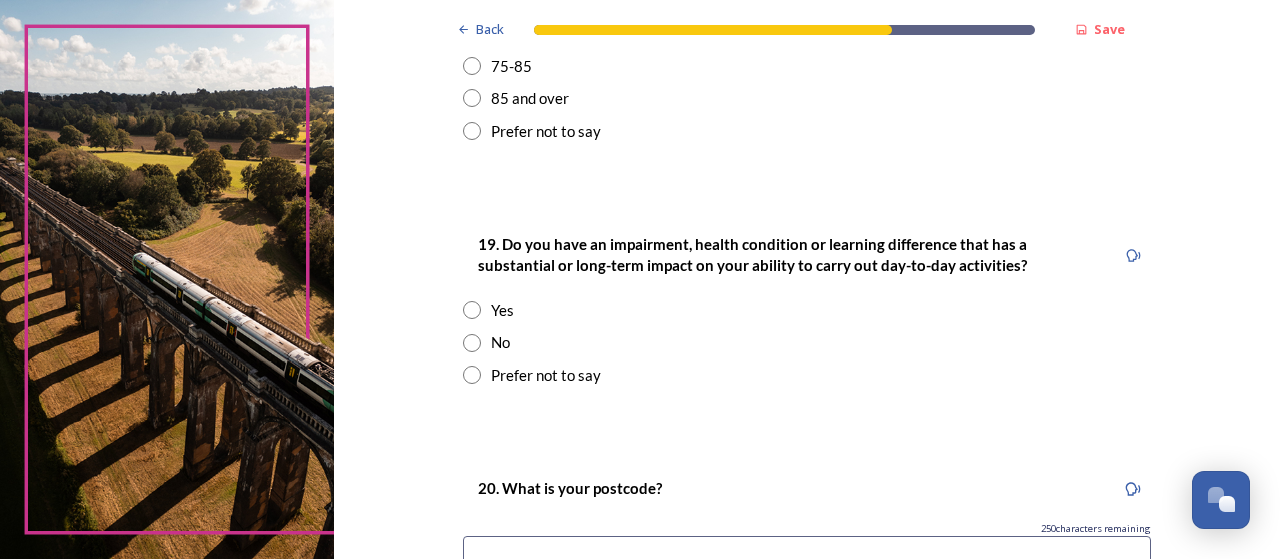 click on "No" at bounding box center (807, 342) 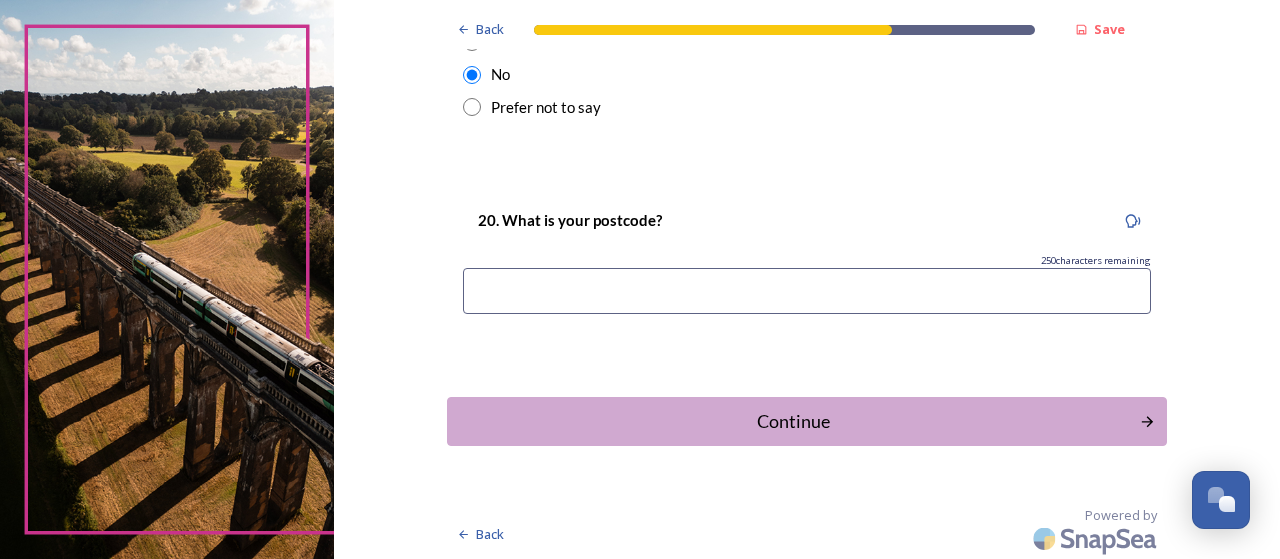 scroll, scrollTop: 1169, scrollLeft: 0, axis: vertical 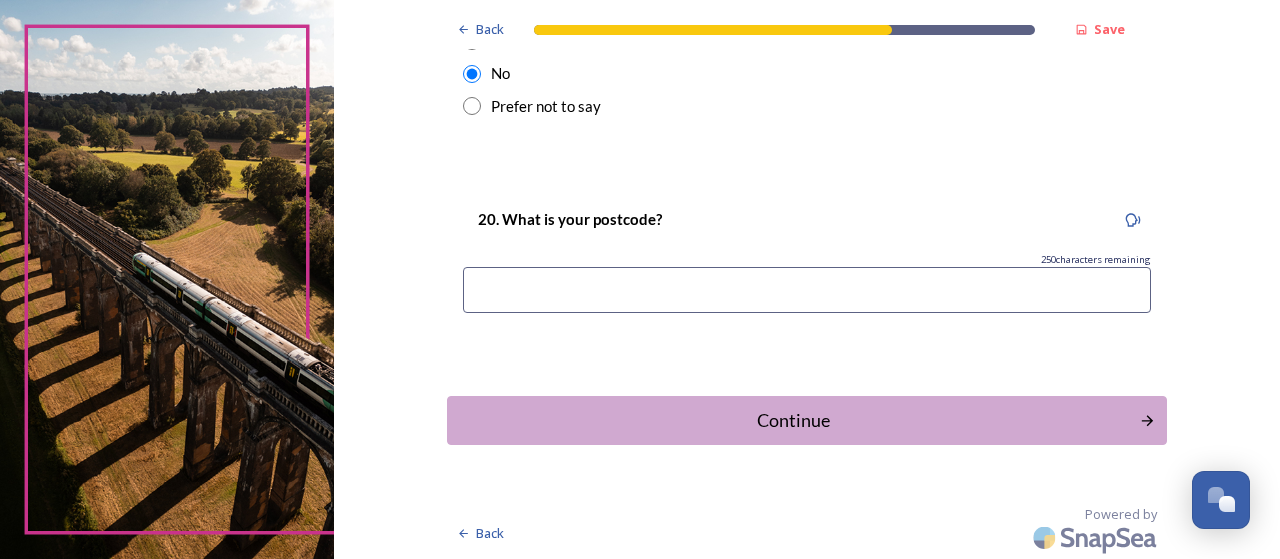 click at bounding box center (807, 290) 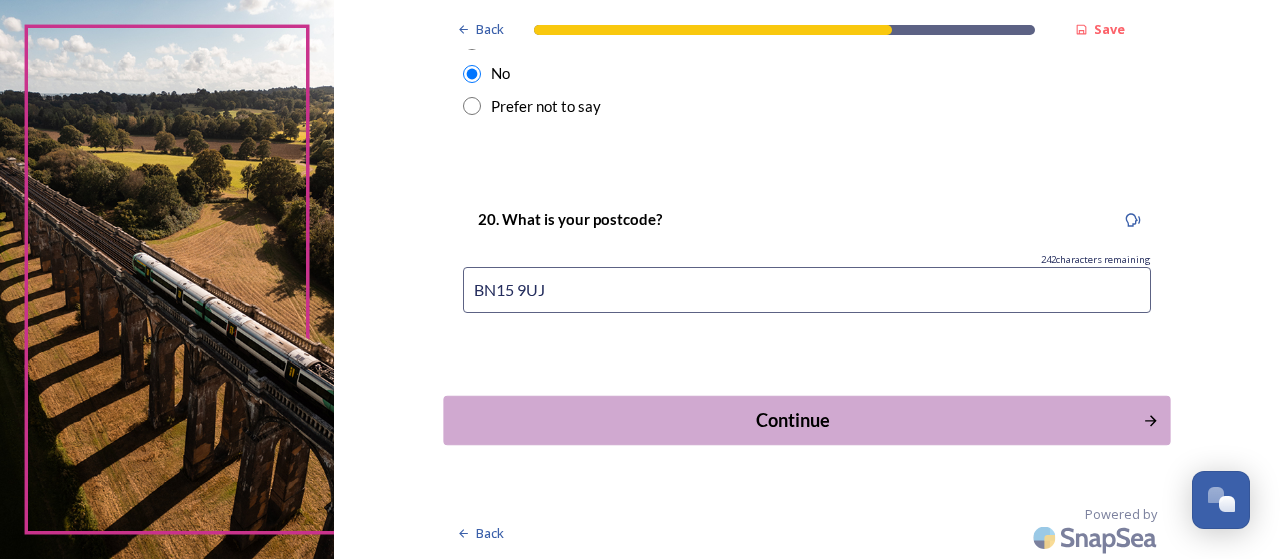 type on "BN15 9UJ" 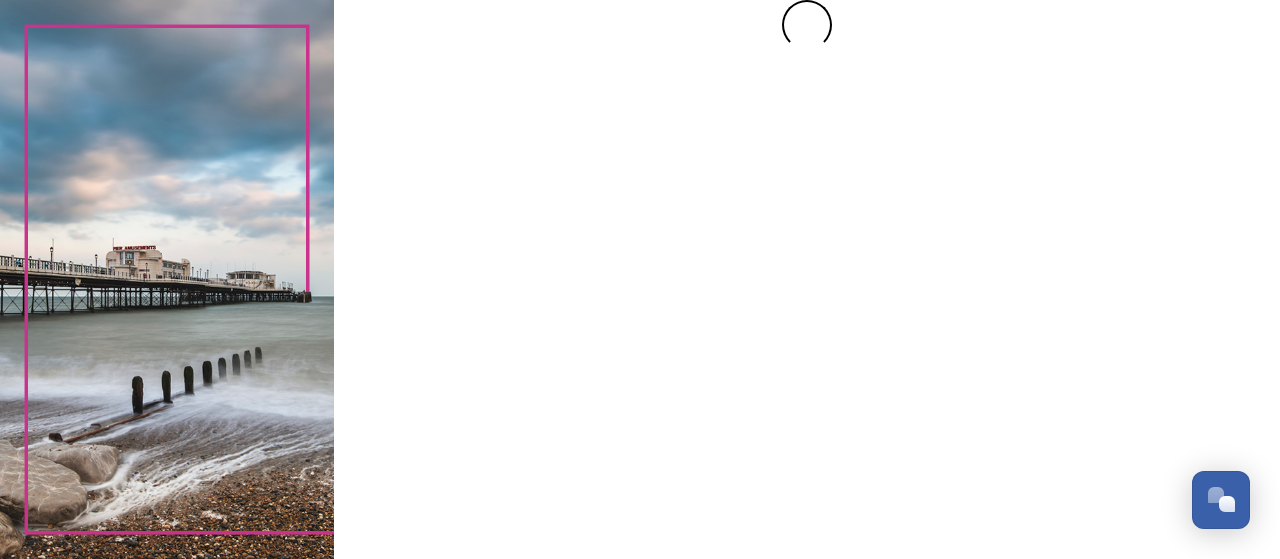 scroll, scrollTop: 0, scrollLeft: 0, axis: both 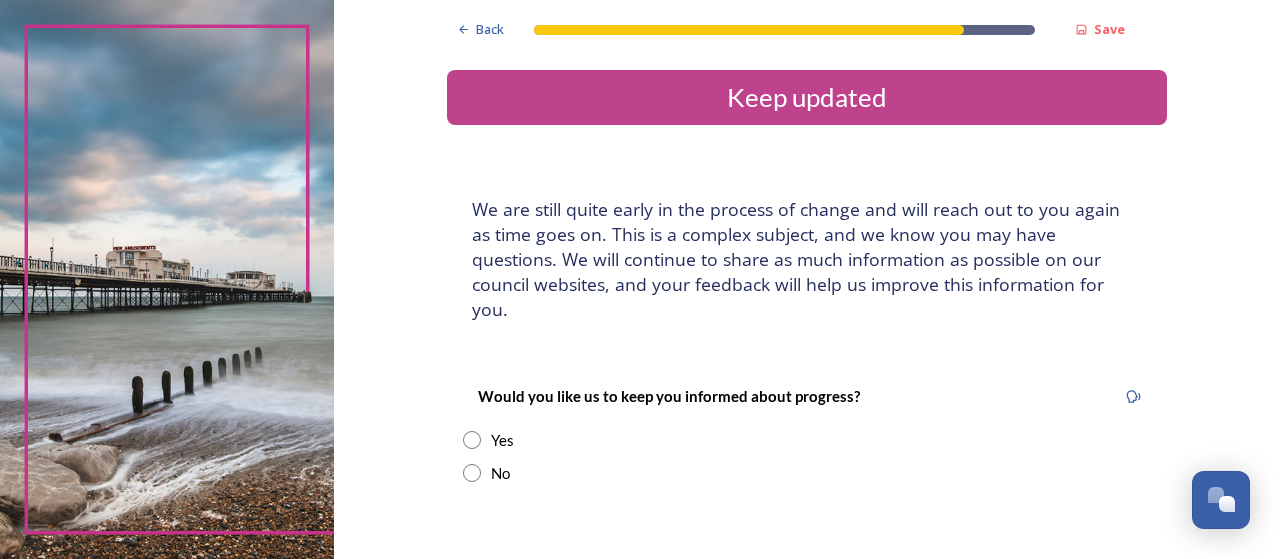 click at bounding box center (472, 440) 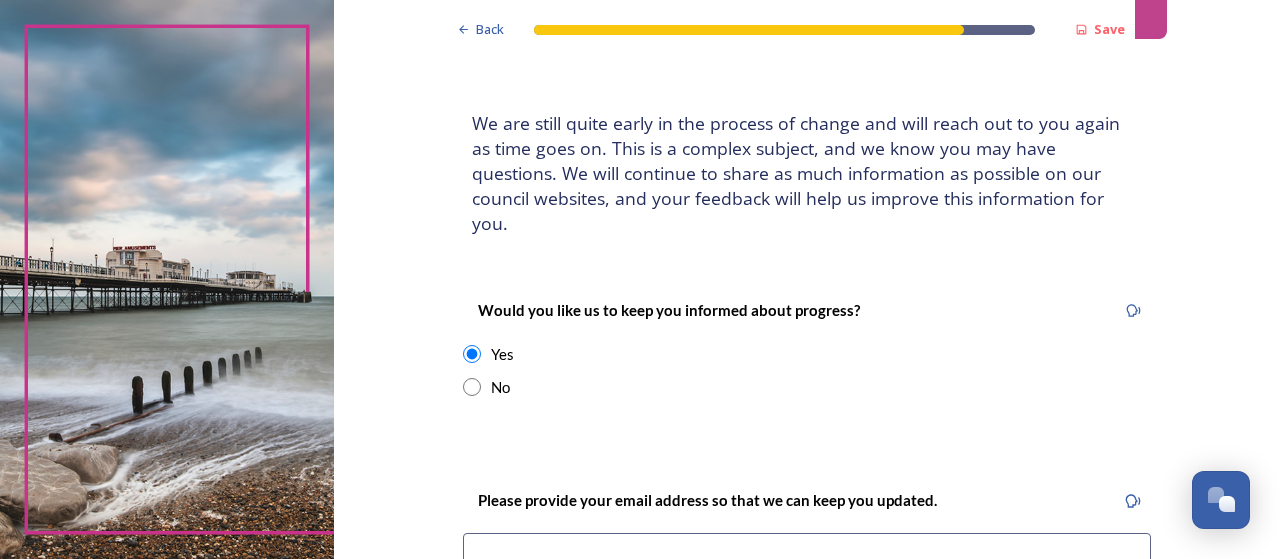 scroll, scrollTop: 200, scrollLeft: 0, axis: vertical 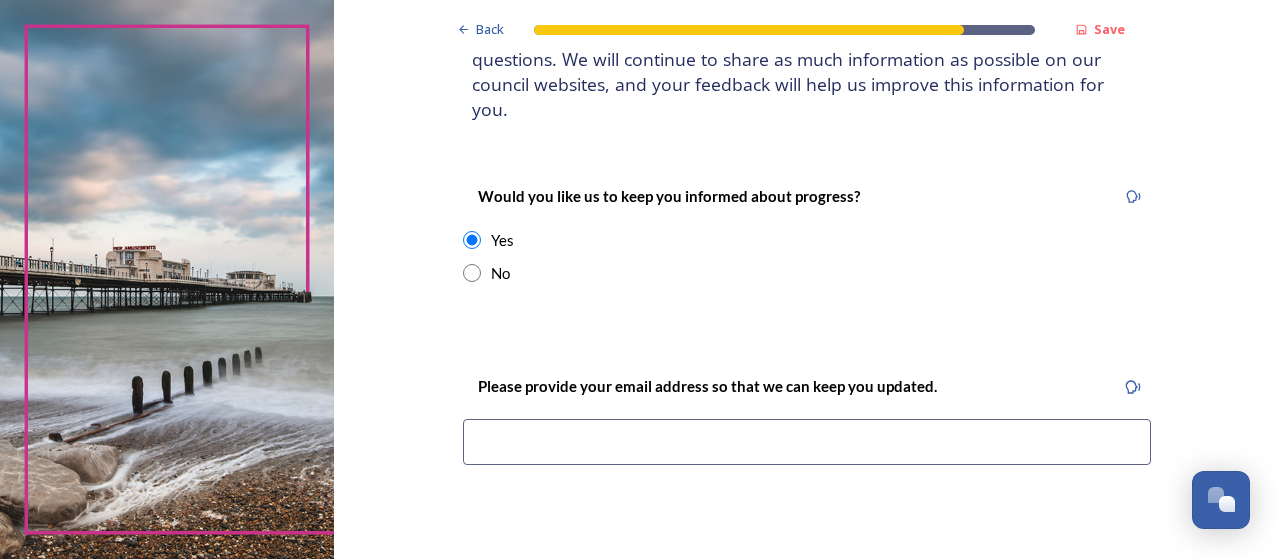 click at bounding box center [807, 442] 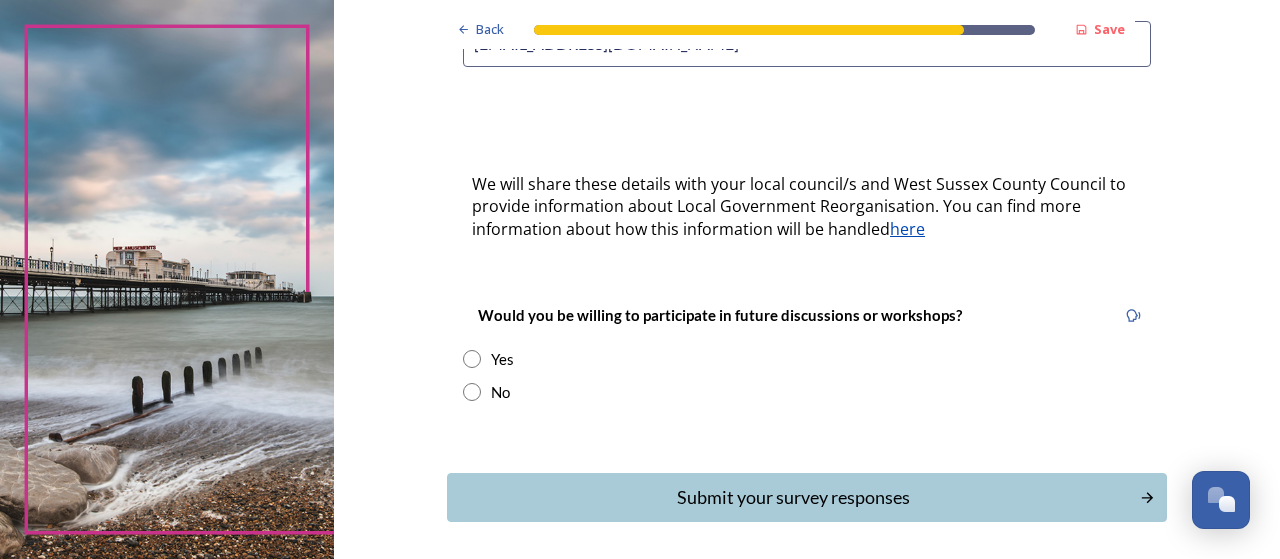 scroll, scrollTop: 600, scrollLeft: 0, axis: vertical 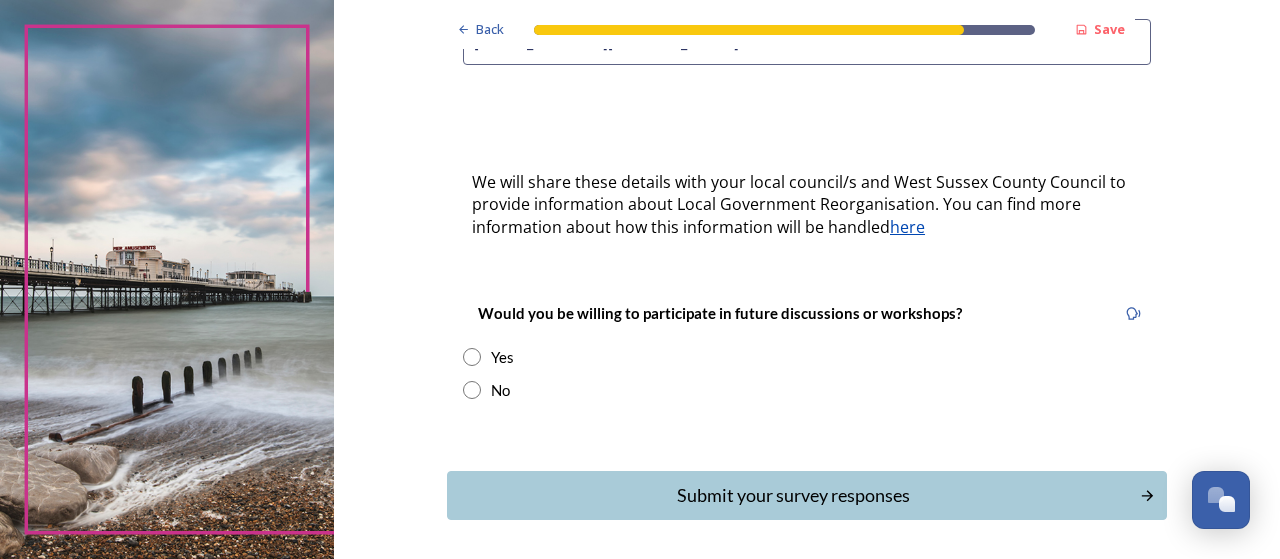 click at bounding box center (472, 390) 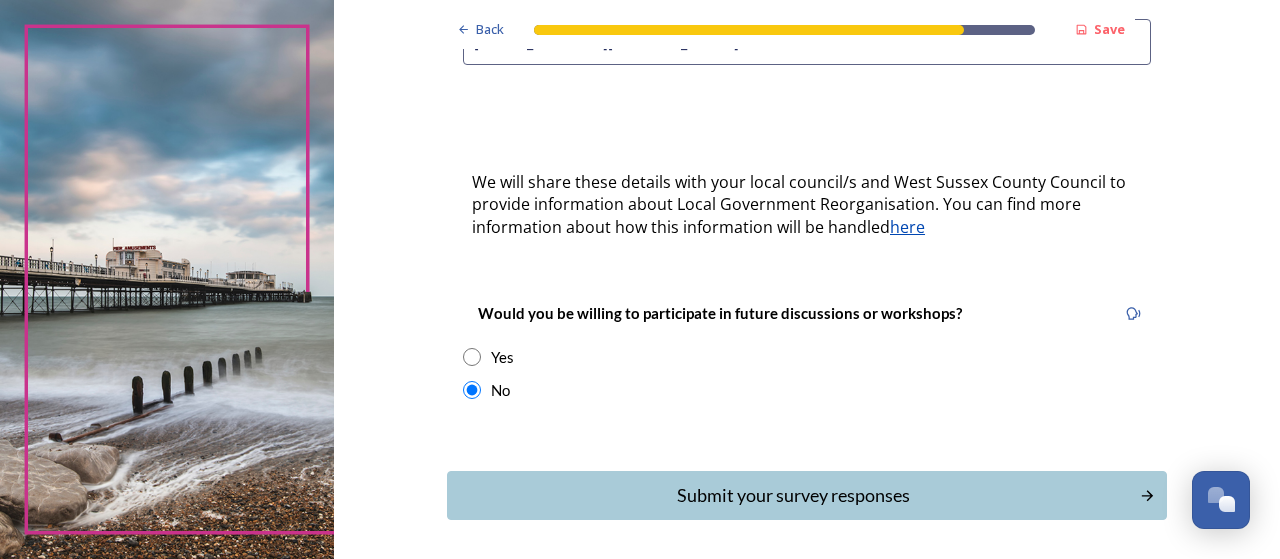 click at bounding box center (472, 357) 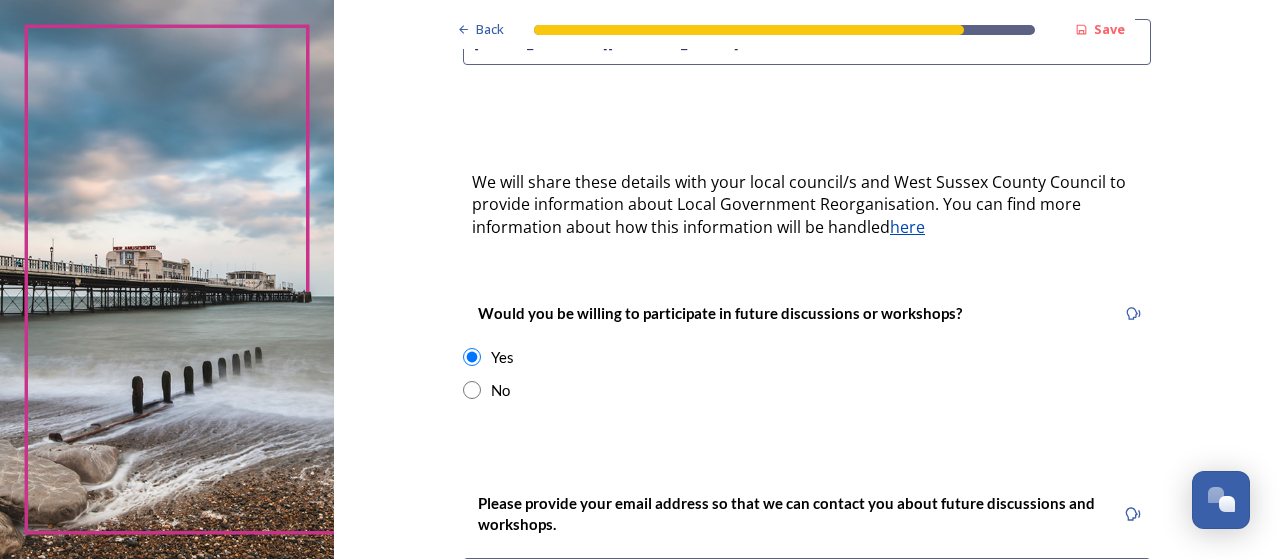 scroll, scrollTop: 800, scrollLeft: 0, axis: vertical 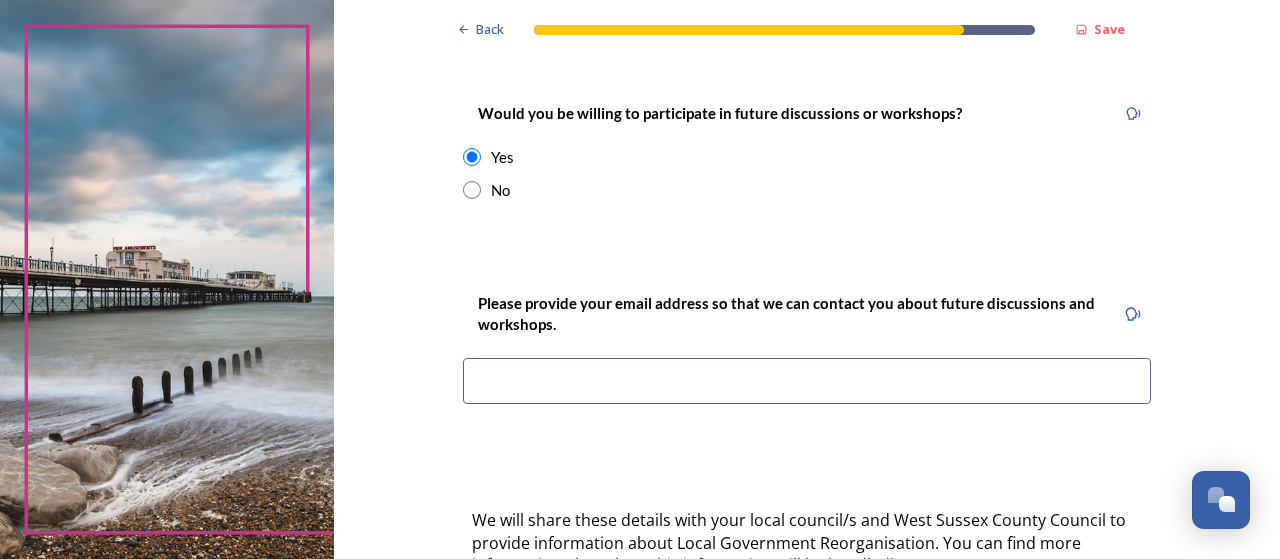 click at bounding box center [807, 381] 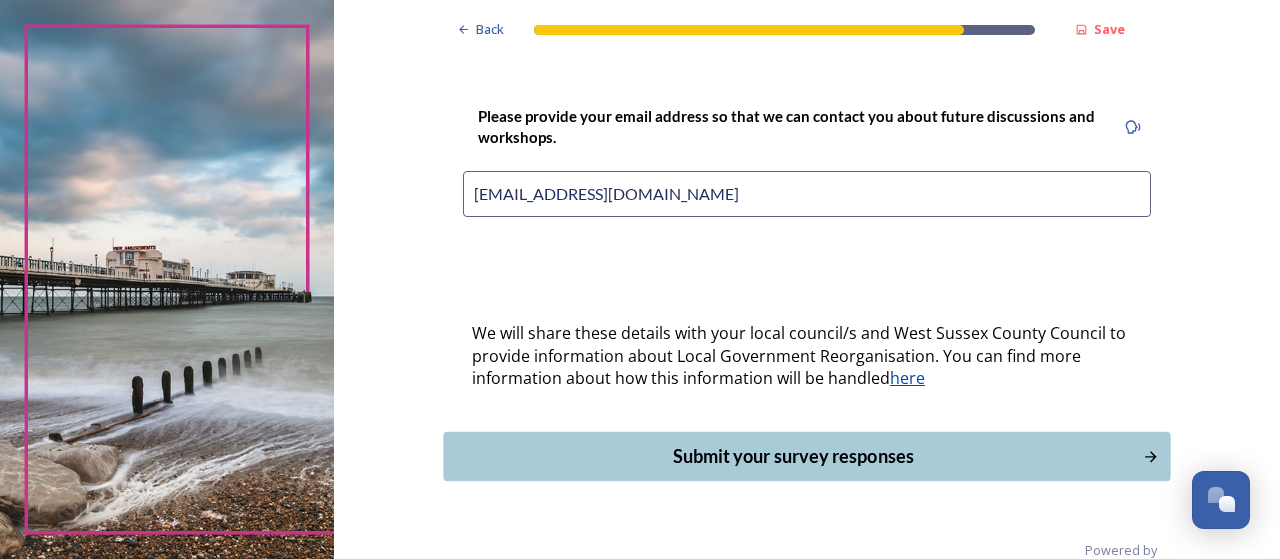 scroll, scrollTop: 998, scrollLeft: 0, axis: vertical 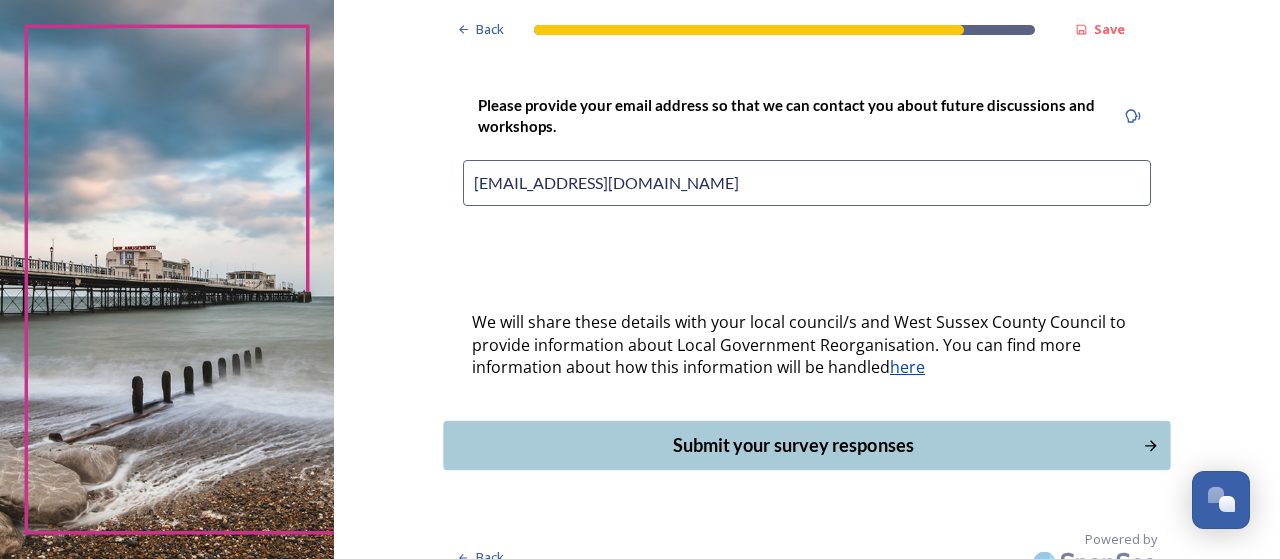 click on "Submit your survey responses" at bounding box center (793, 445) 